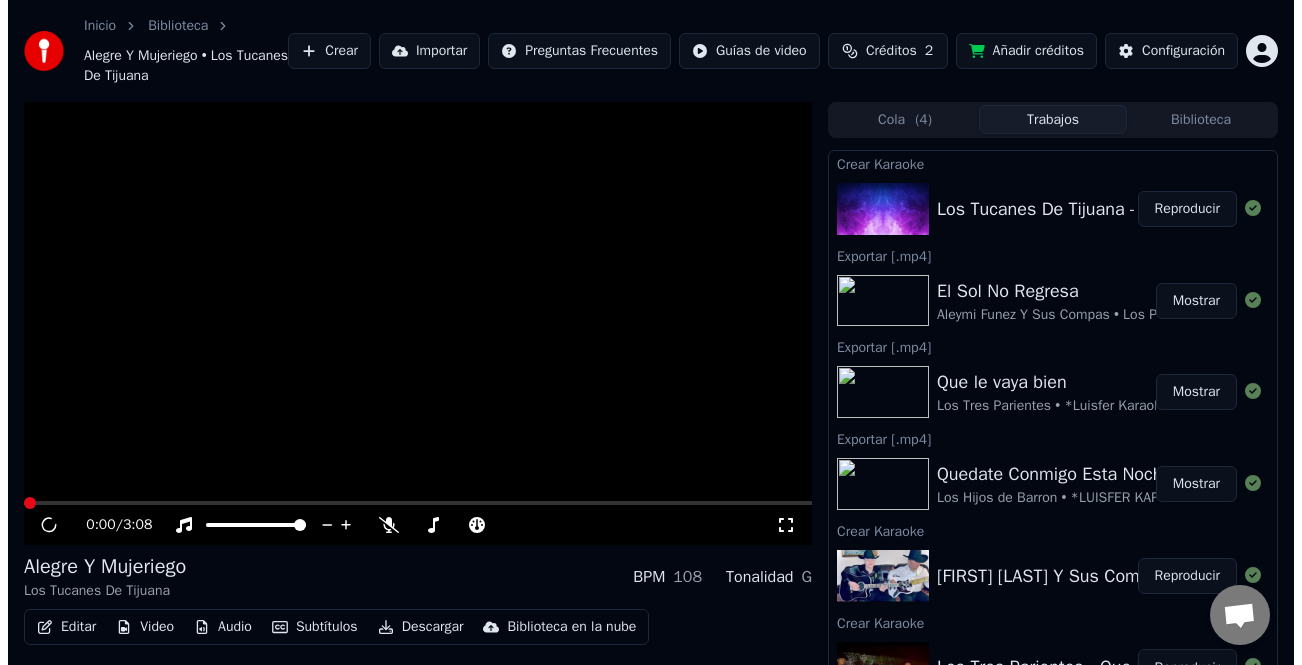 scroll, scrollTop: 0, scrollLeft: 0, axis: both 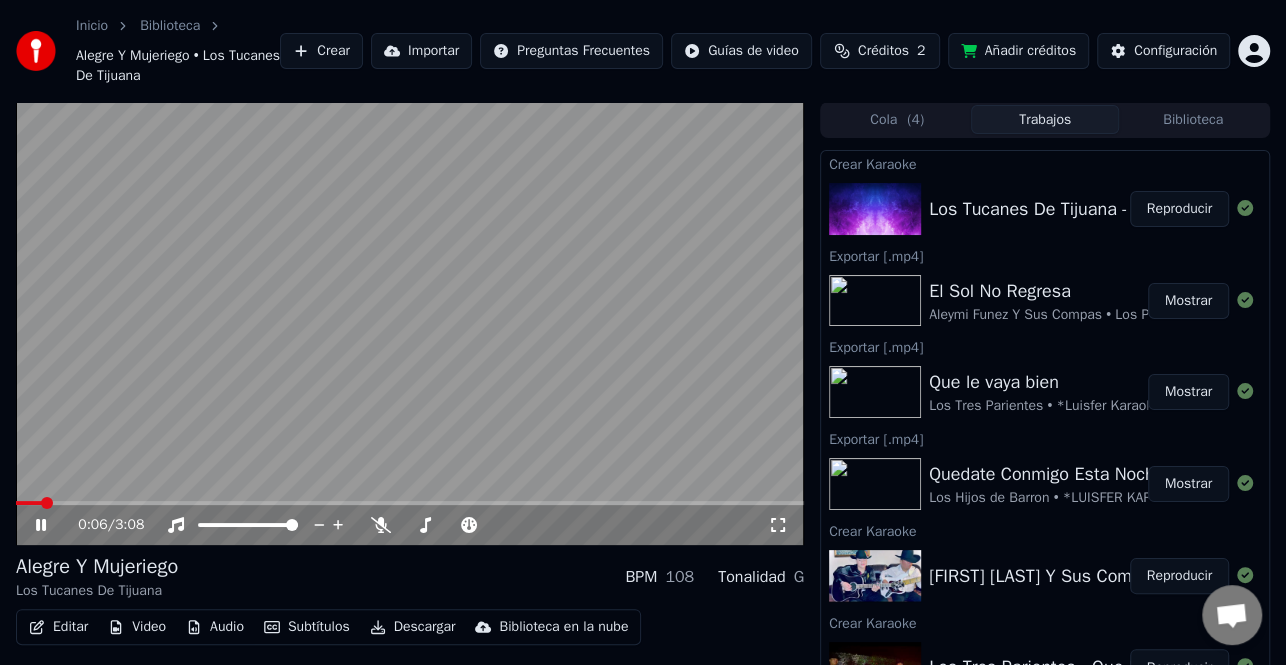 click 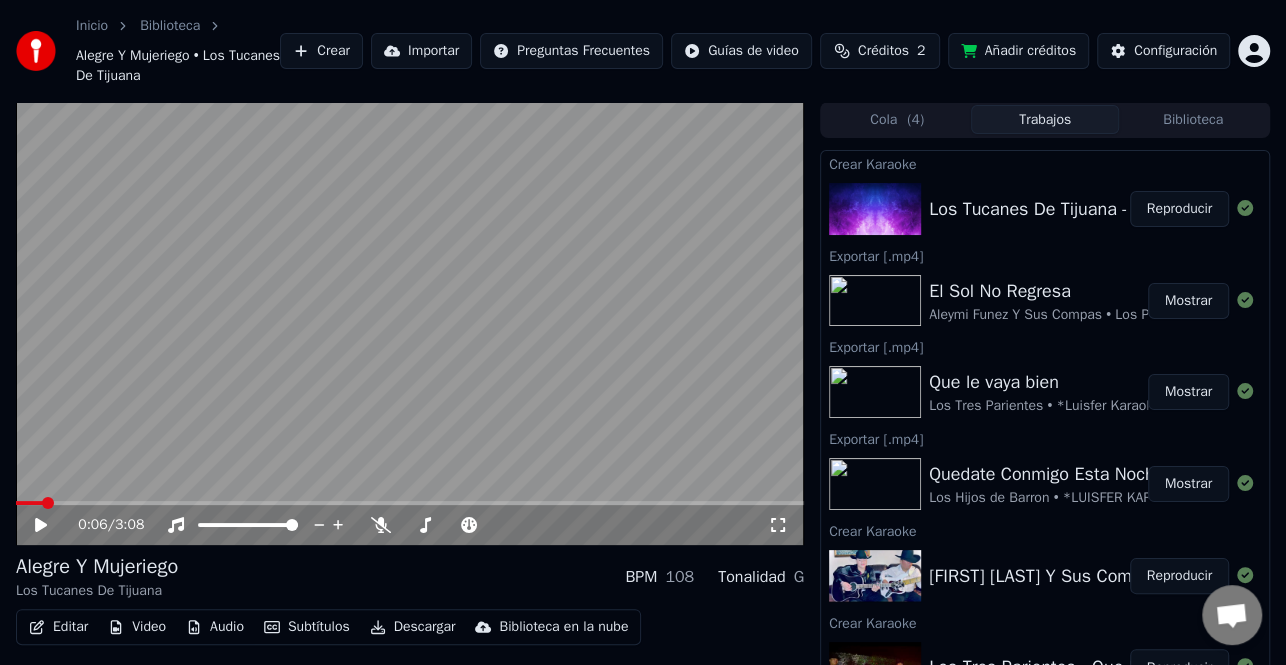 click on "Editar" at bounding box center (58, 627) 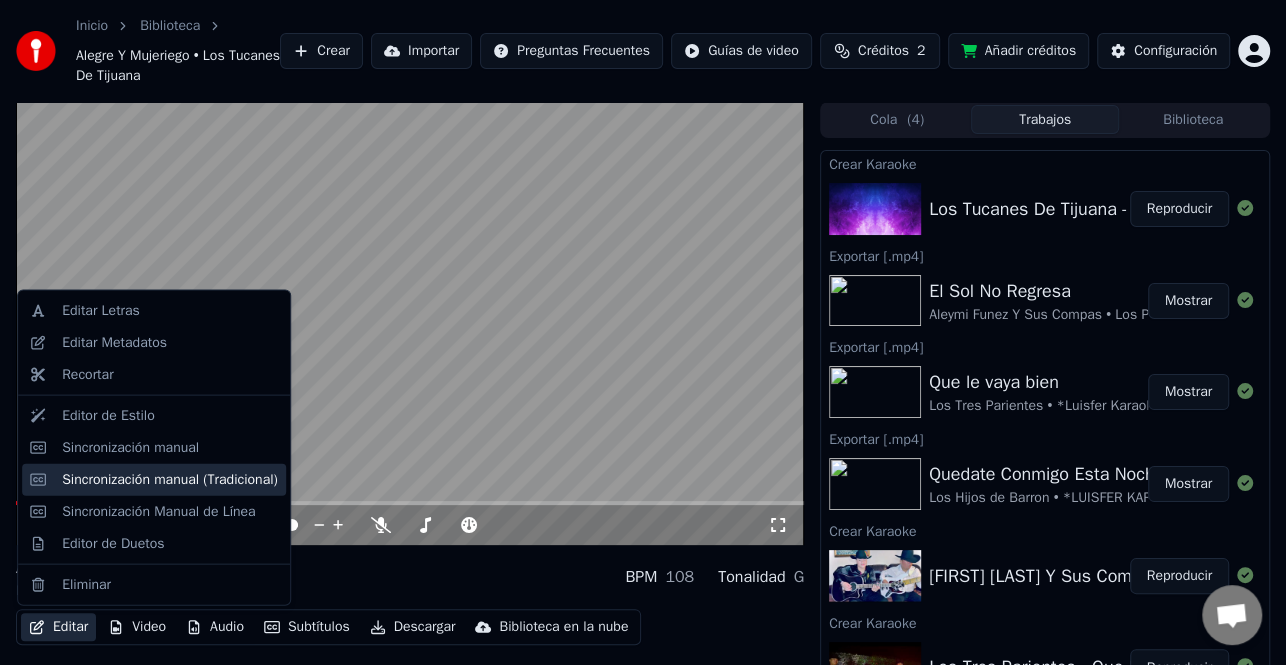 click on "Sincronización manual (Tradicional)" at bounding box center (170, 479) 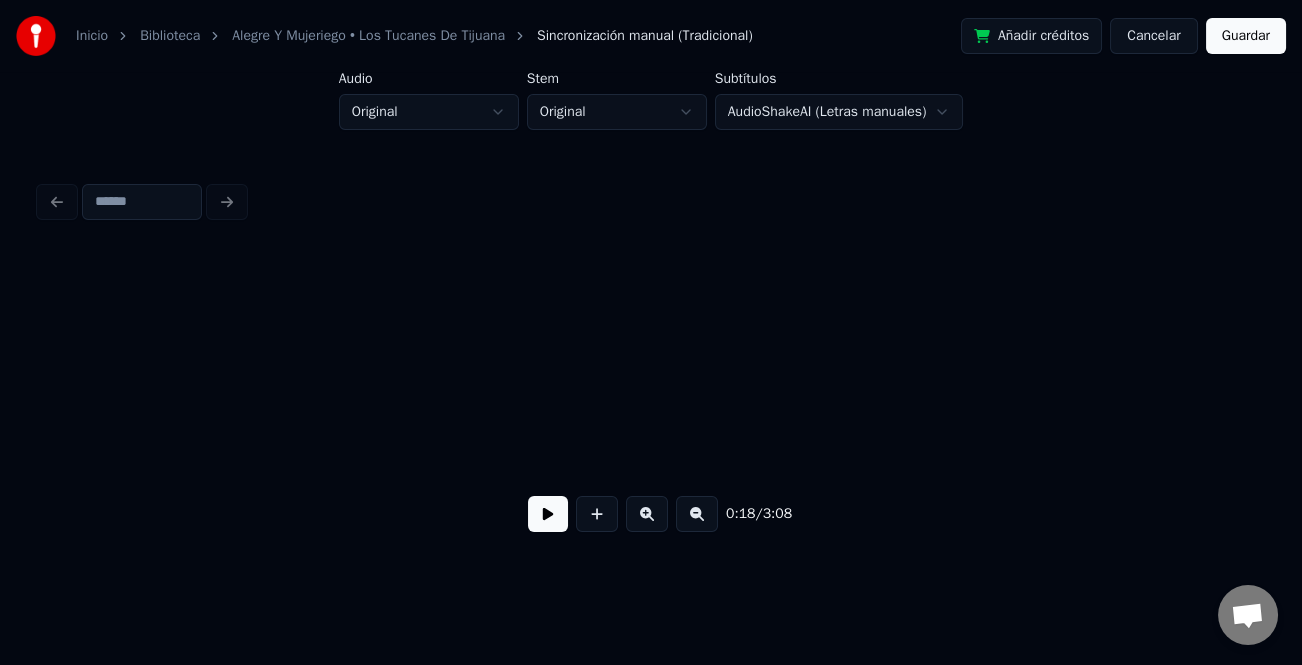 scroll, scrollTop: 0, scrollLeft: 3631, axis: horizontal 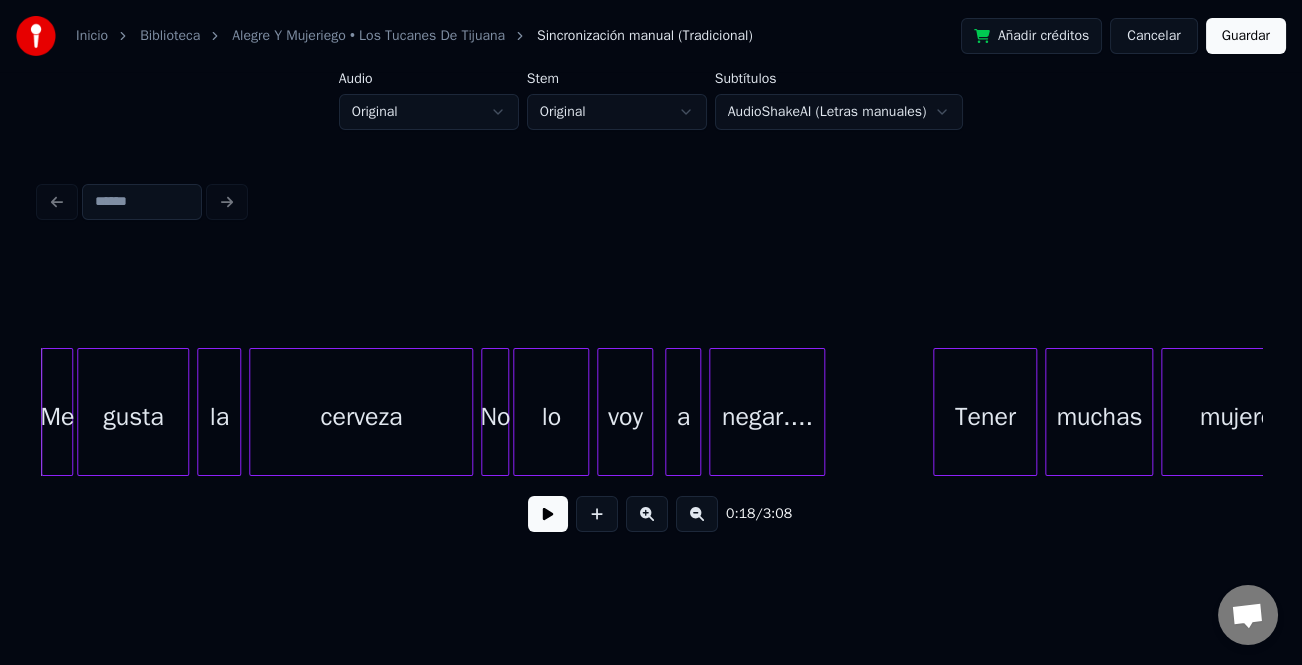 click at bounding box center (548, 514) 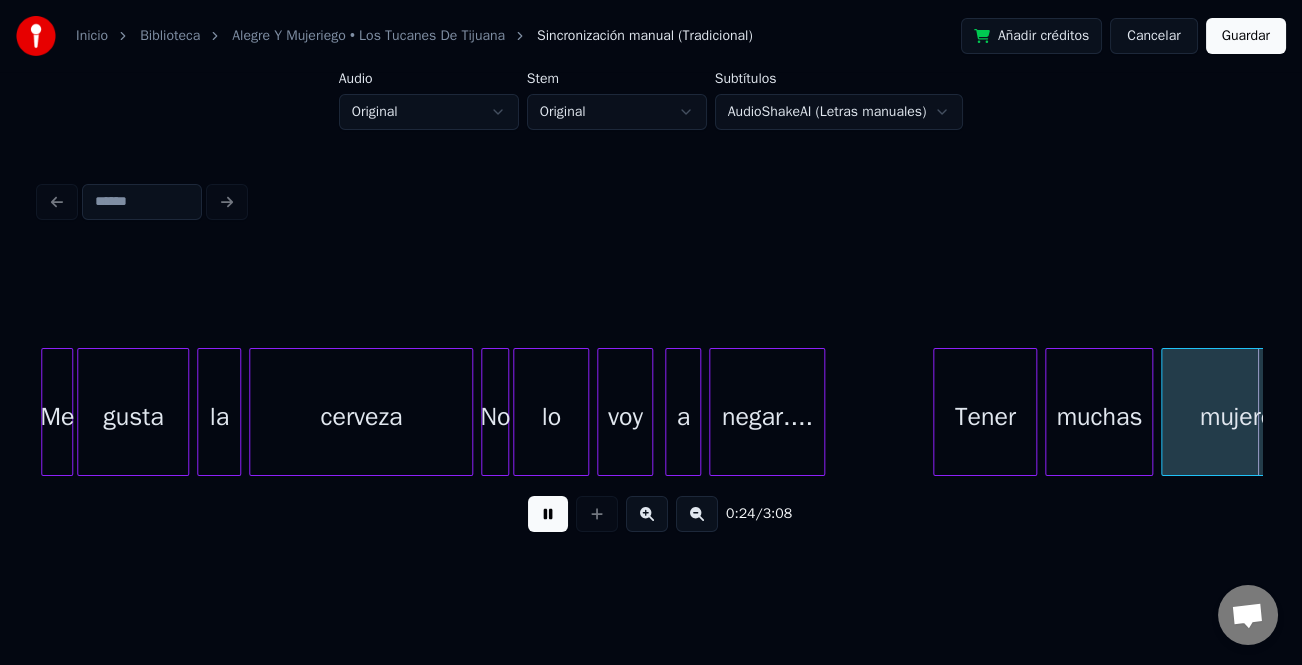 scroll, scrollTop: 0, scrollLeft: 4854, axis: horizontal 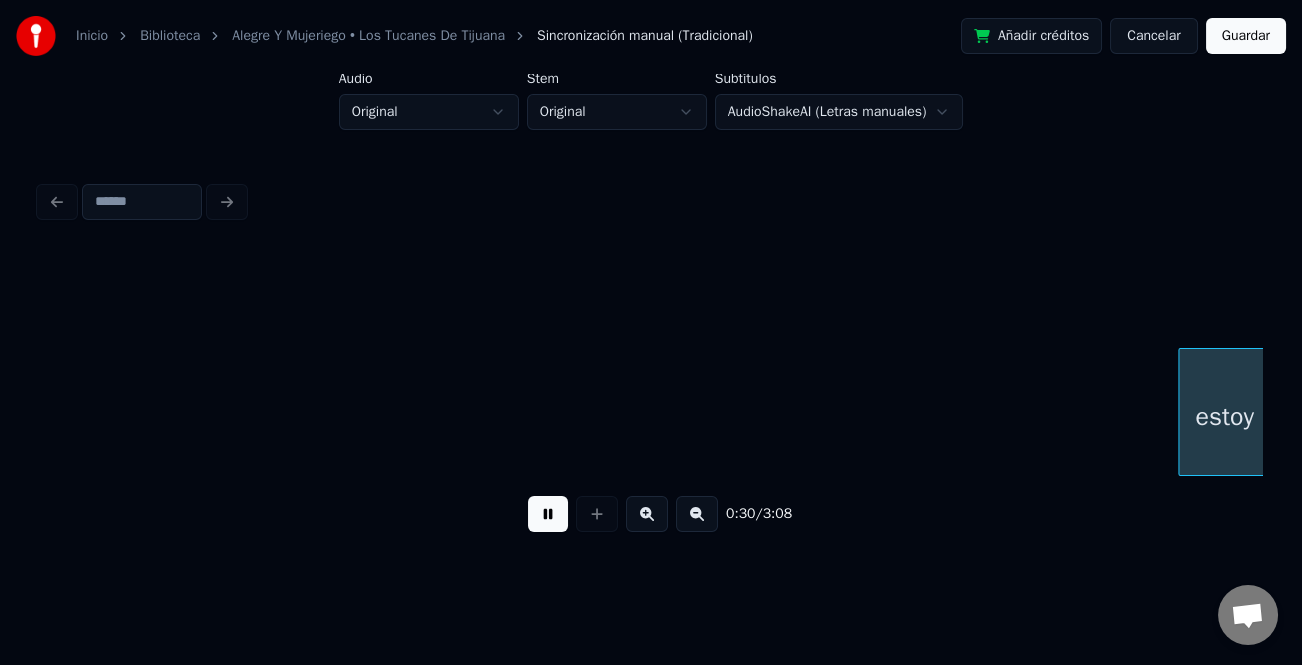 click at bounding box center (647, 514) 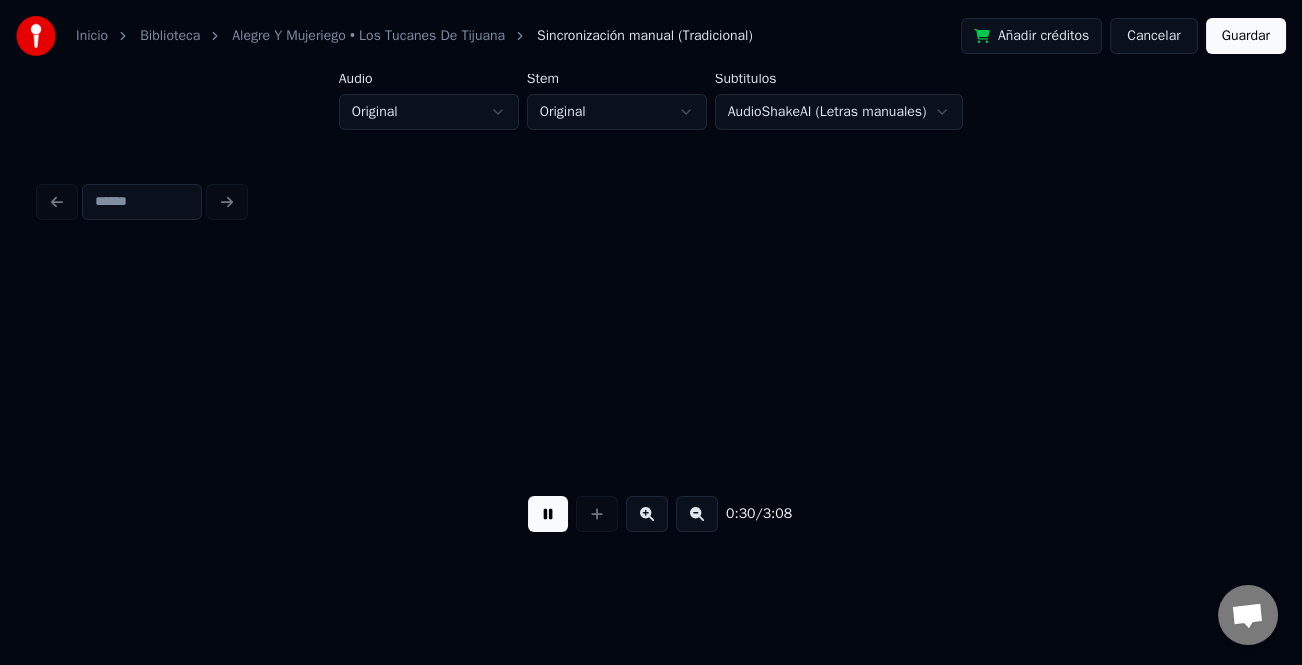 click at bounding box center [647, 514] 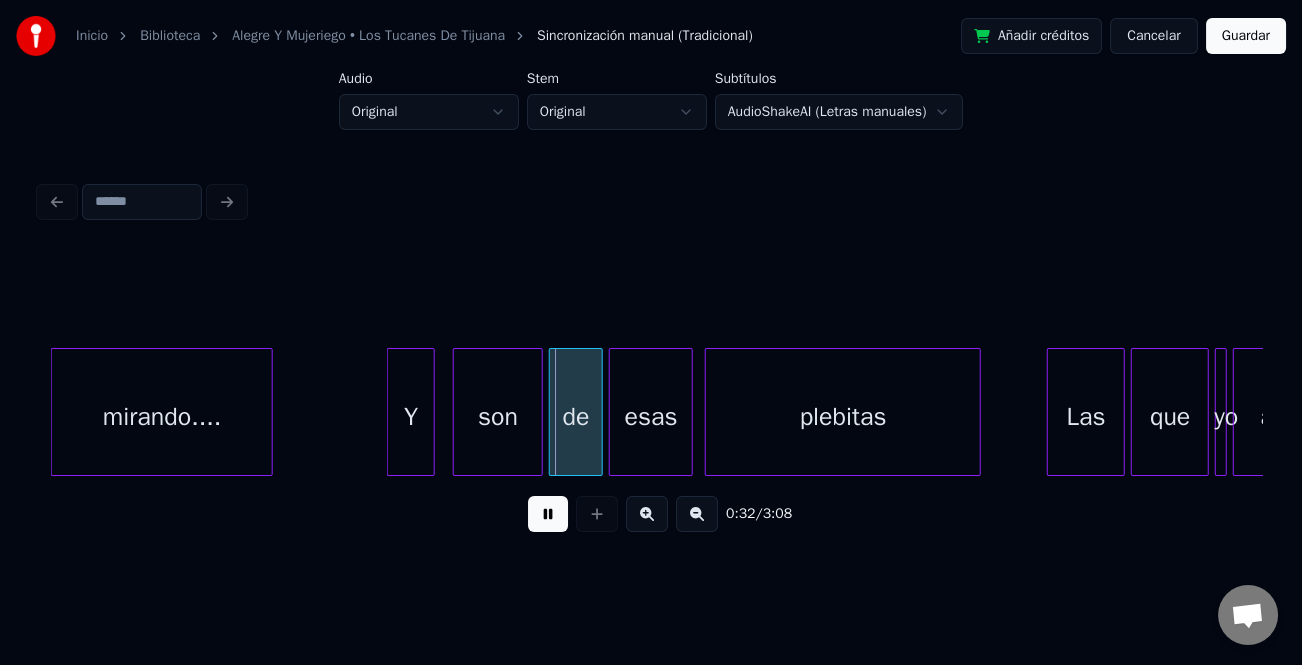 type 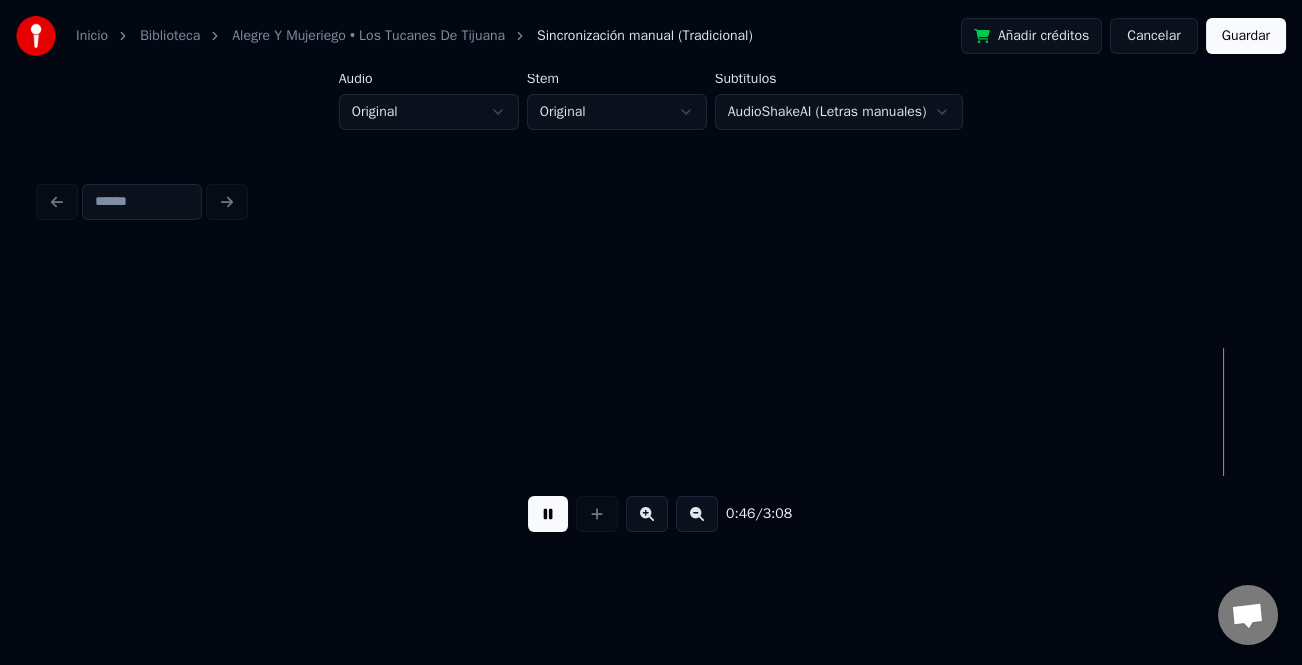 scroll, scrollTop: 0, scrollLeft: 14022, axis: horizontal 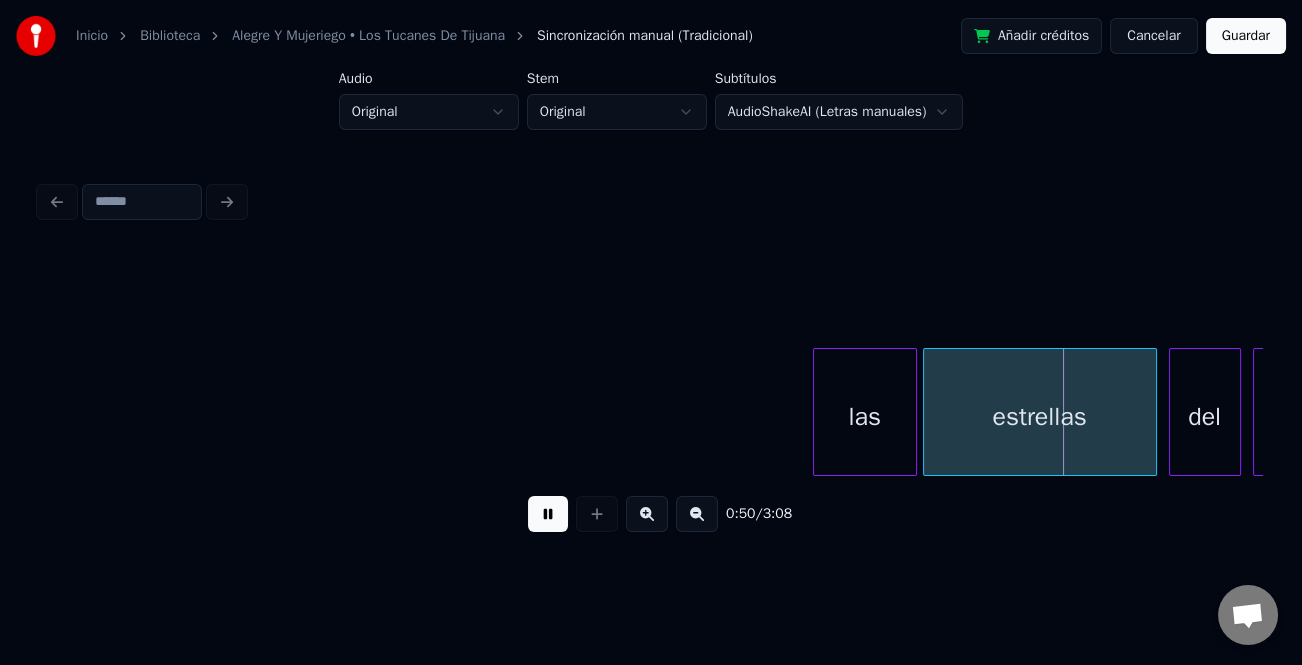 click at bounding box center [817, 412] 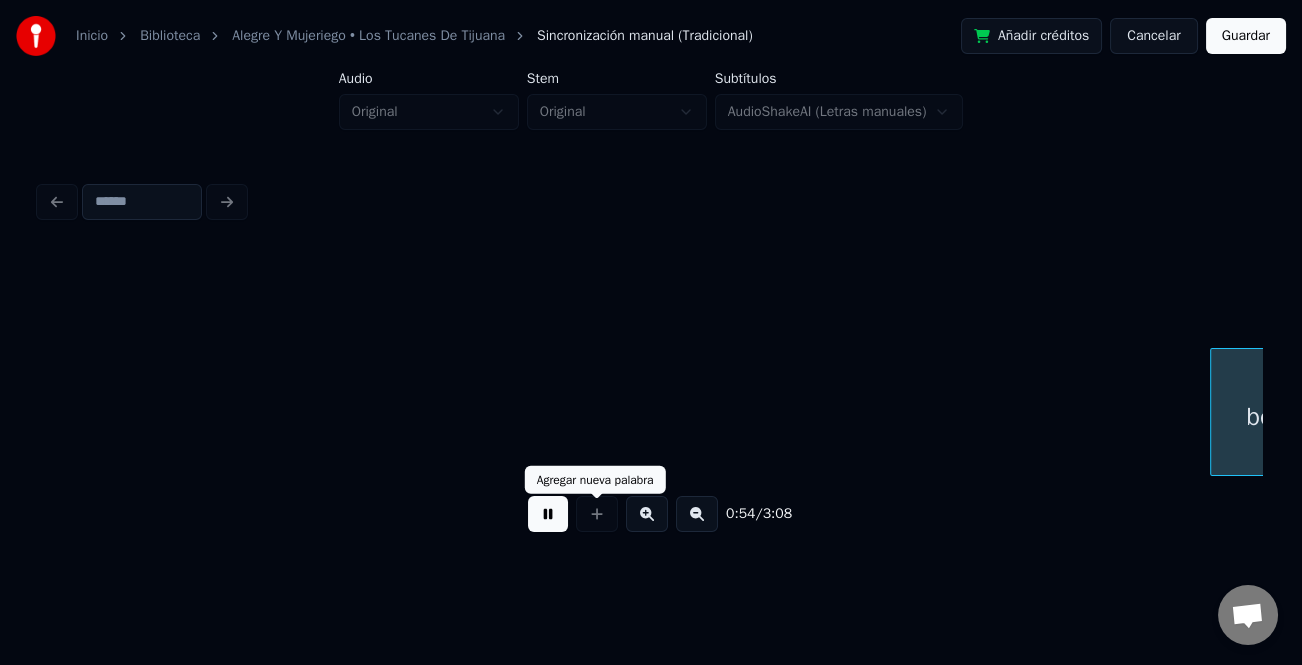 scroll, scrollTop: 0, scrollLeft: 16472, axis: horizontal 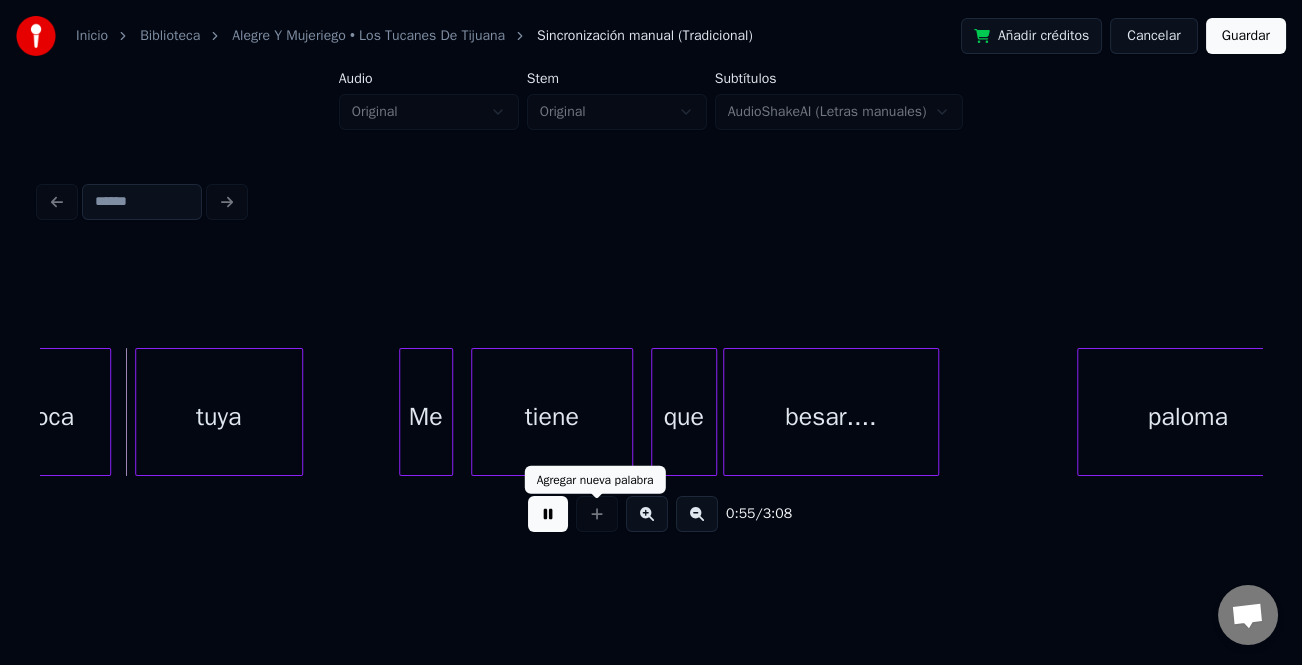 click at bounding box center (548, 514) 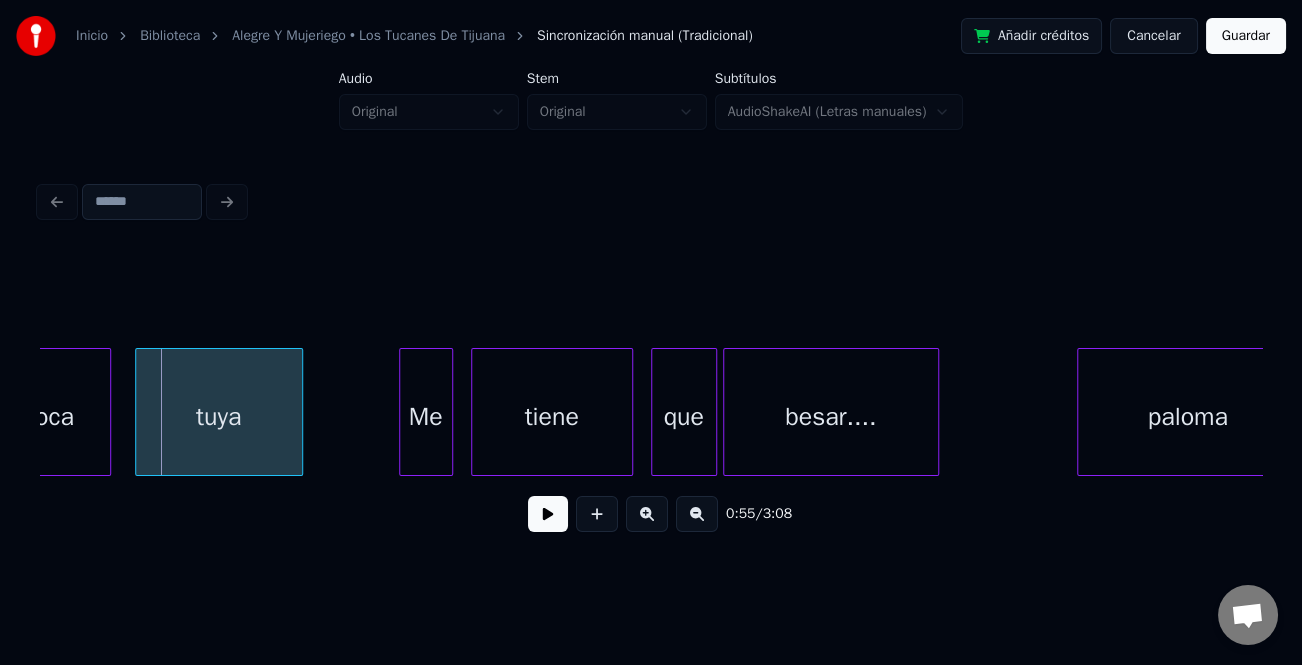 click on "boca" at bounding box center [48, 417] 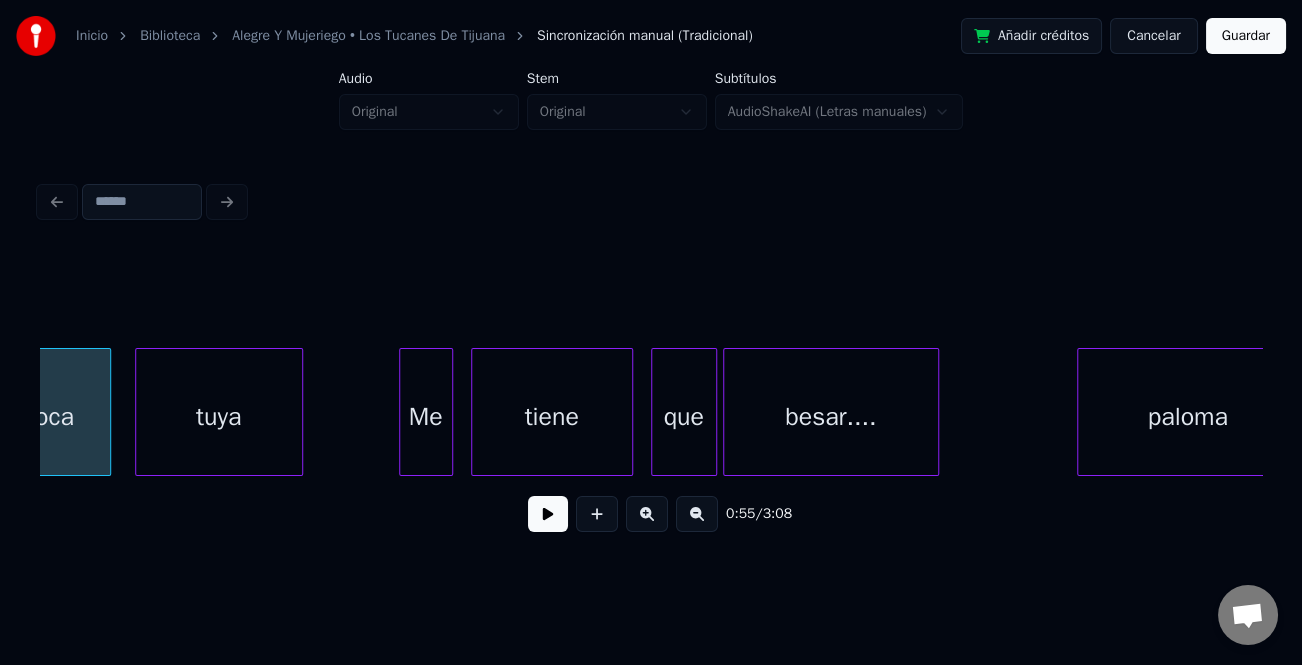 scroll, scrollTop: 0, scrollLeft: 16416, axis: horizontal 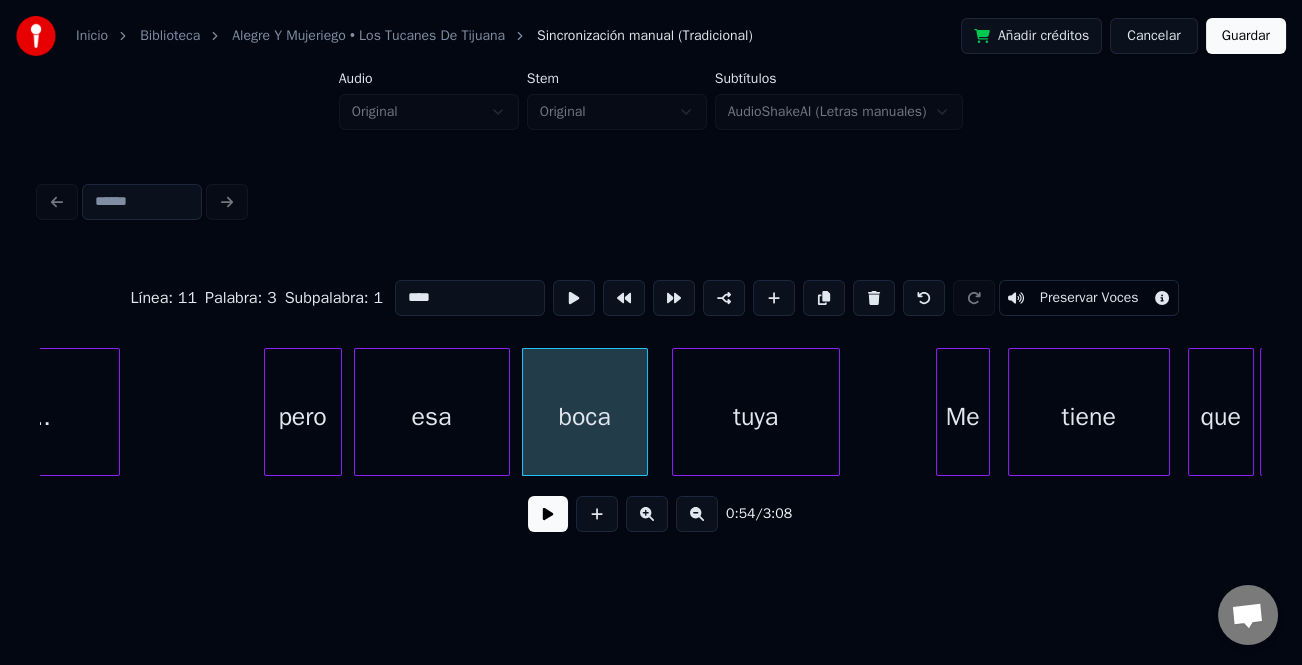 click on "pero" at bounding box center (303, 417) 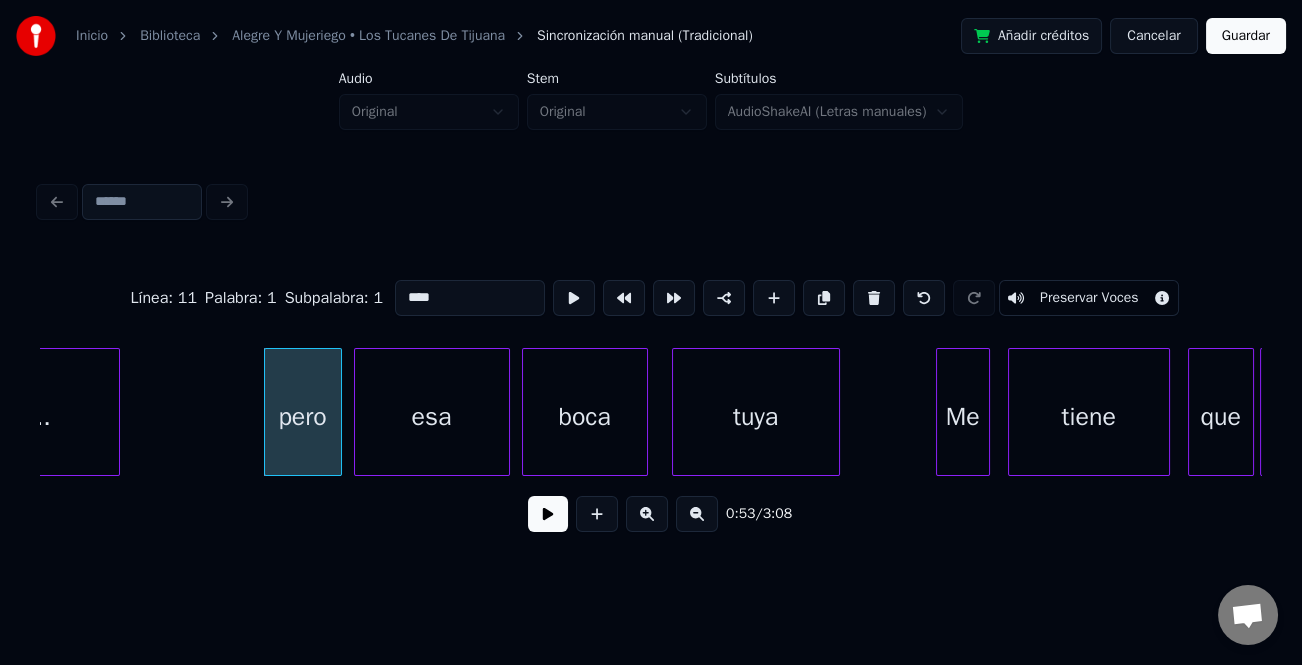 click on "****" at bounding box center (470, 298) 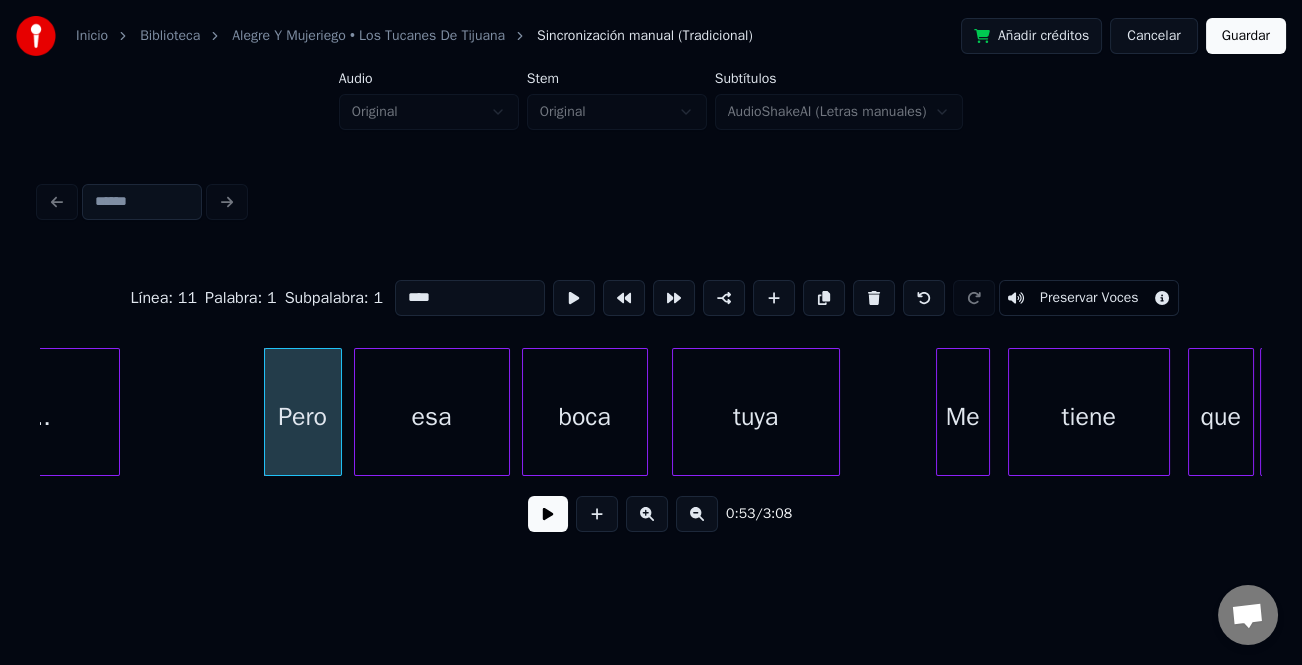 type on "****" 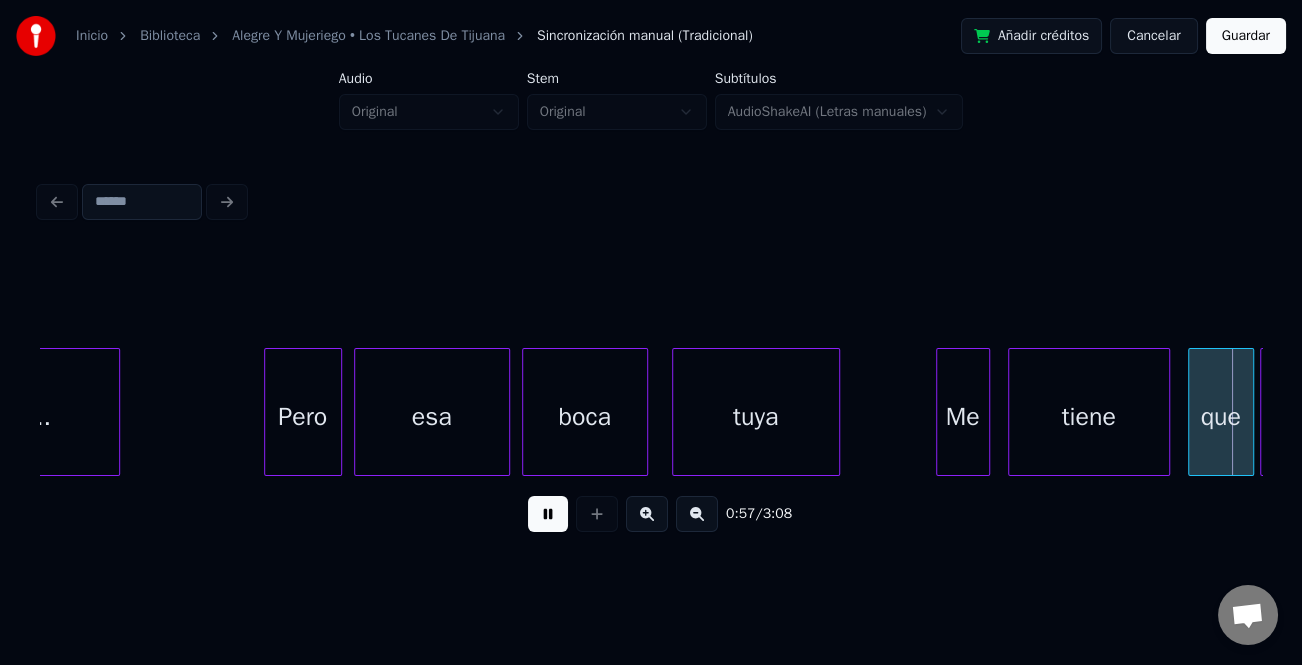 scroll, scrollTop: 0, scrollLeft: 17158, axis: horizontal 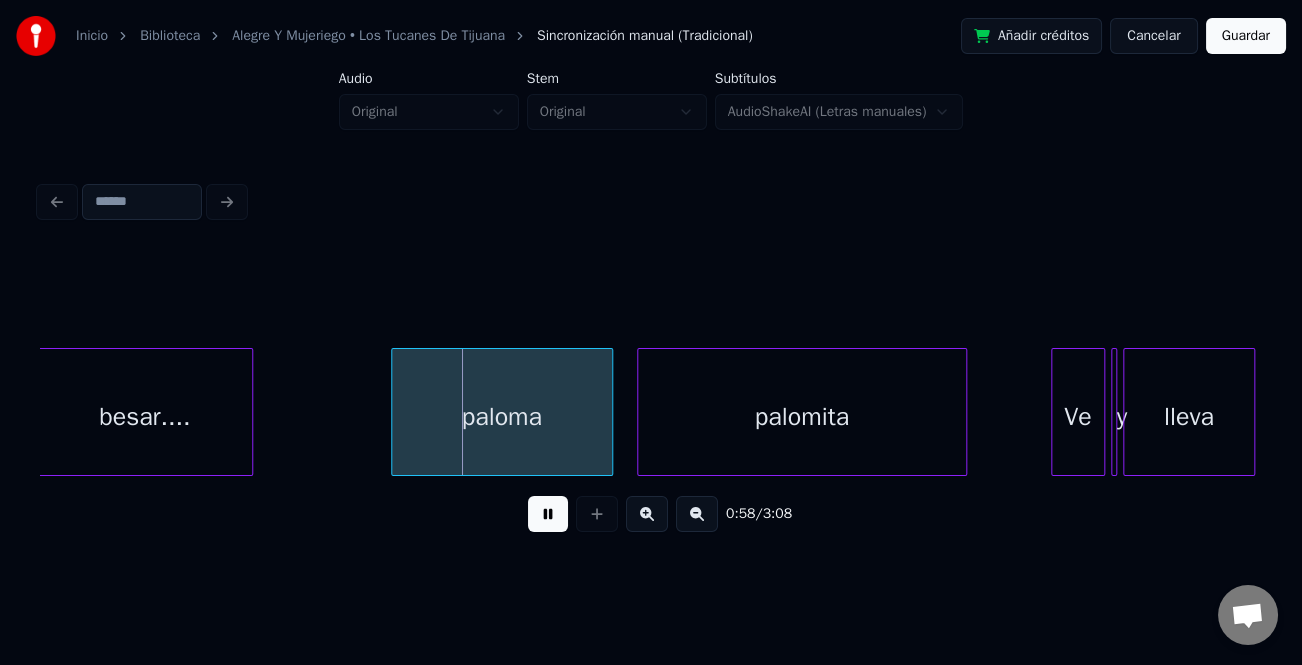 click at bounding box center (548, 514) 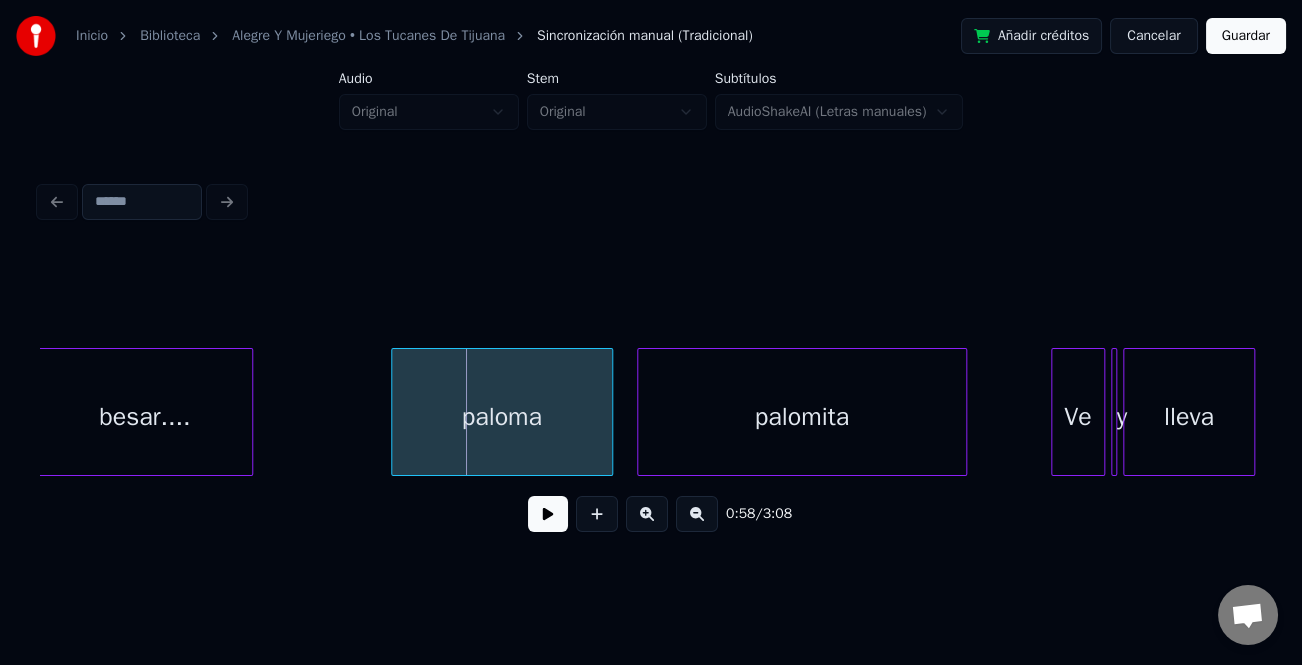 click on "paloma" at bounding box center (502, 417) 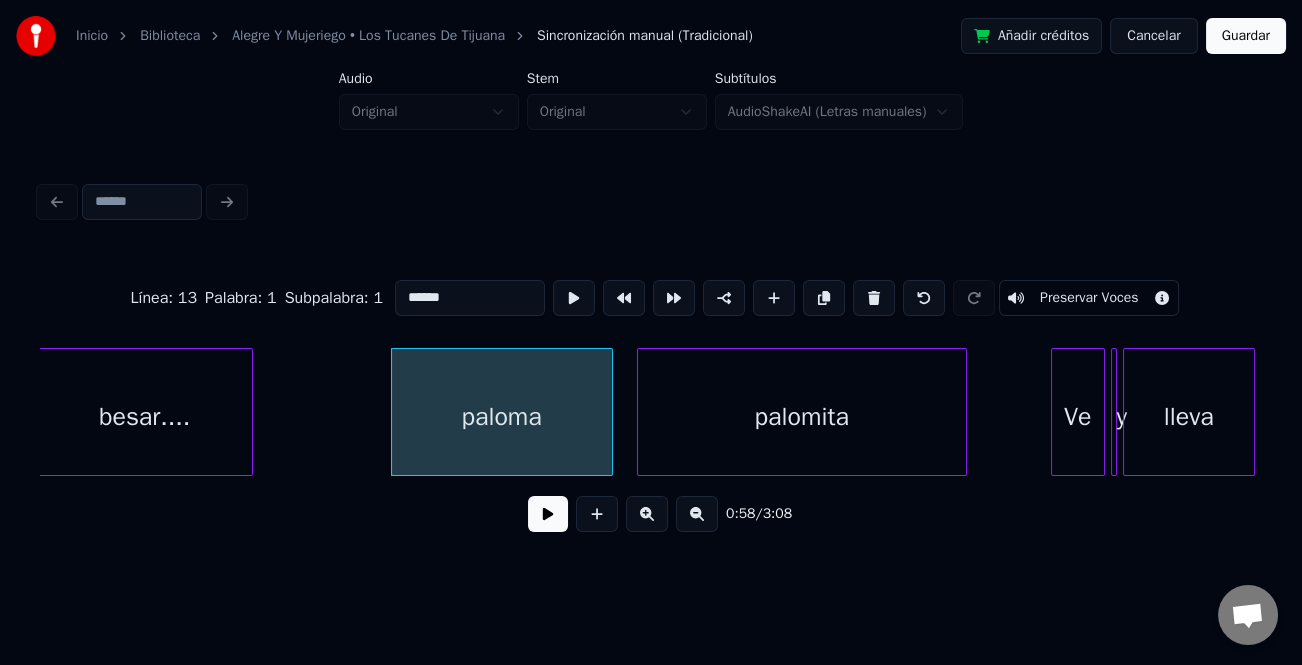 click on "******" at bounding box center (470, 298) 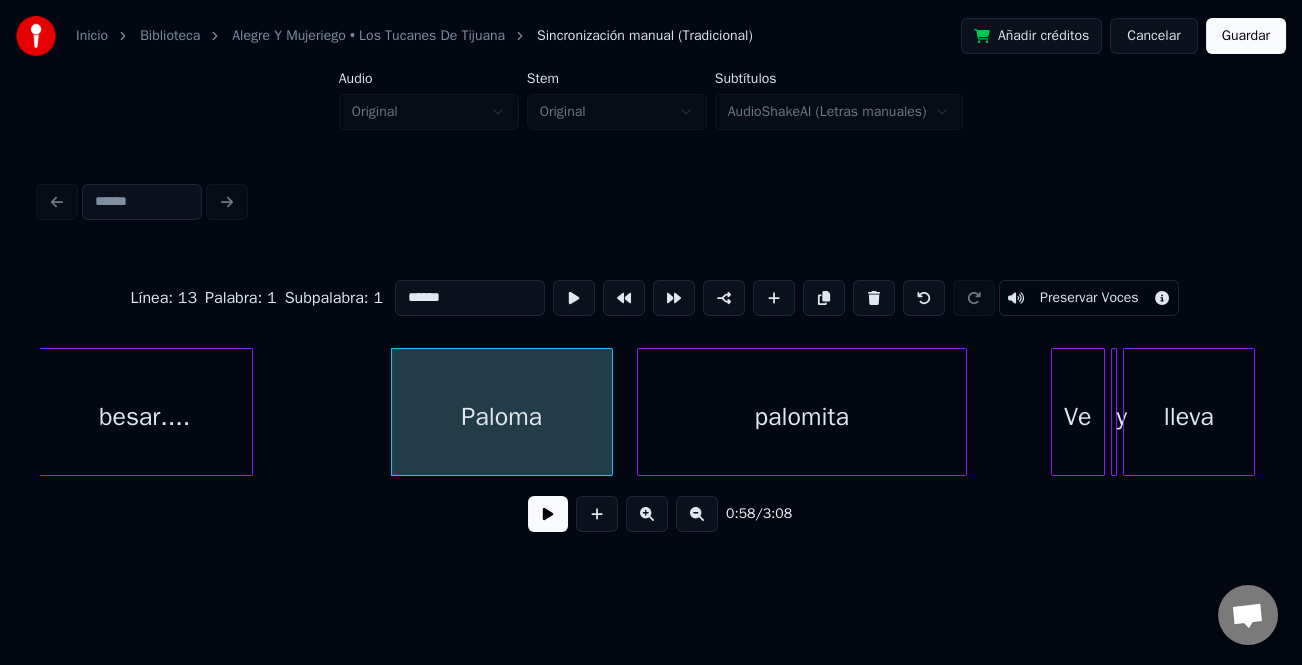 type on "******" 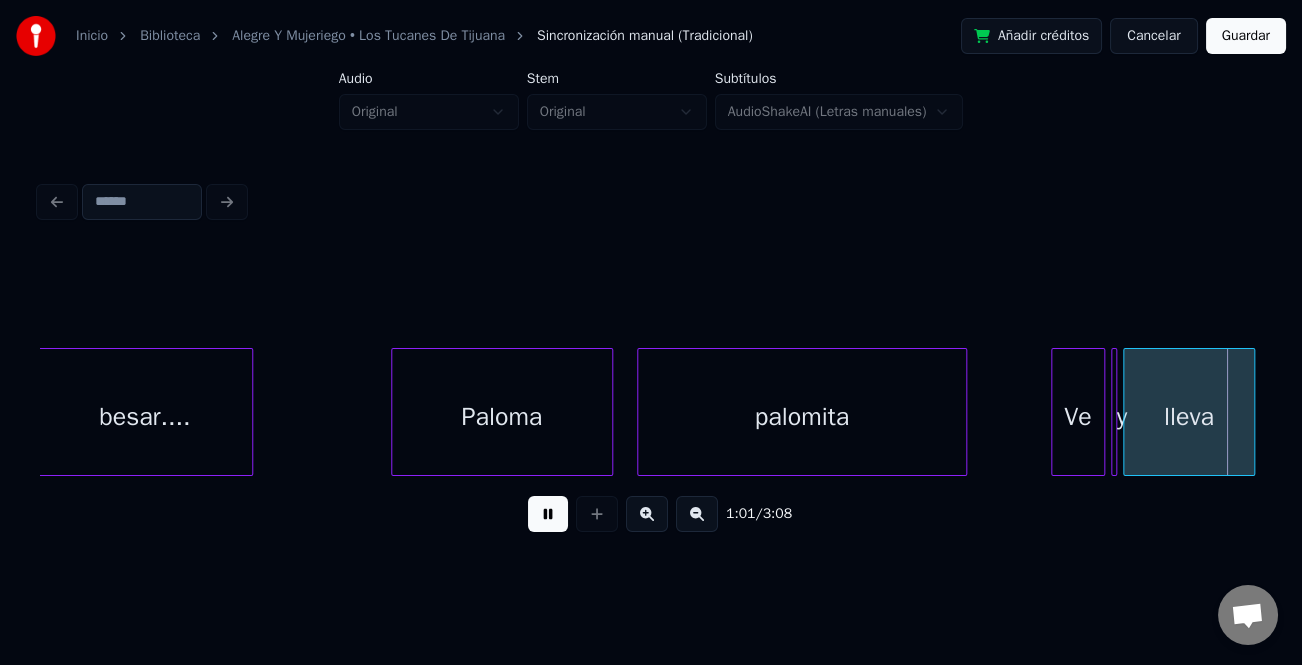 scroll, scrollTop: 0, scrollLeft: 18381, axis: horizontal 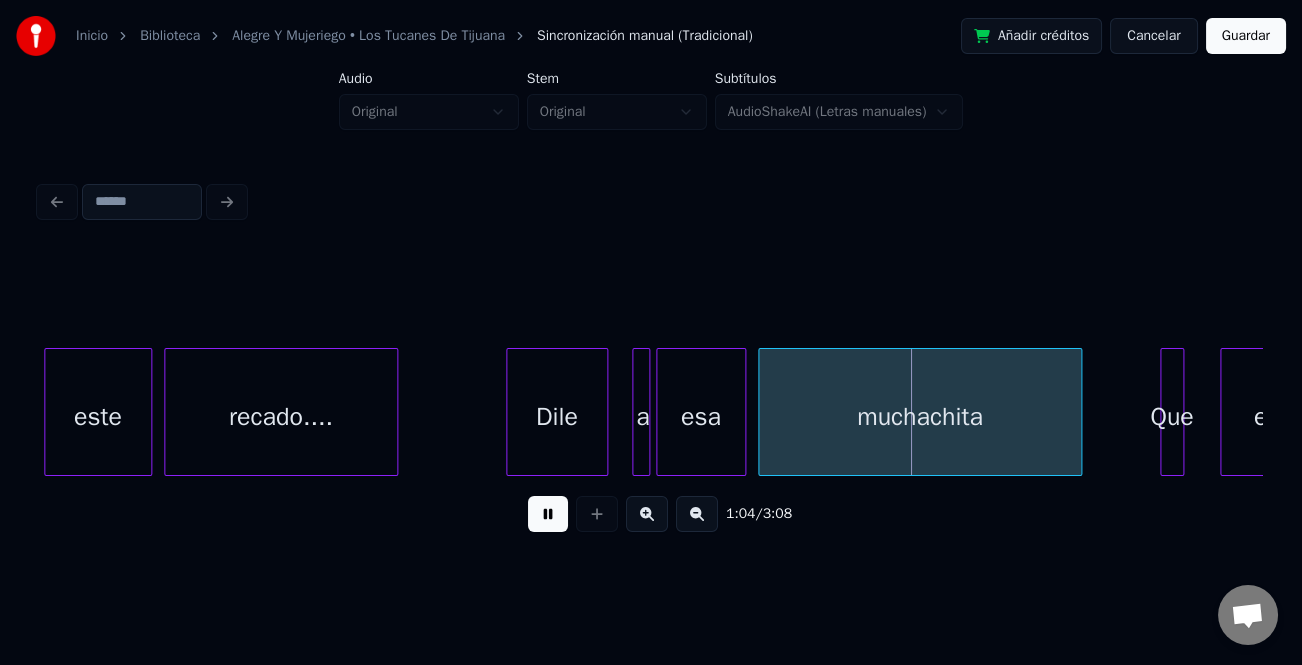click on "Que" at bounding box center [1172, 417] 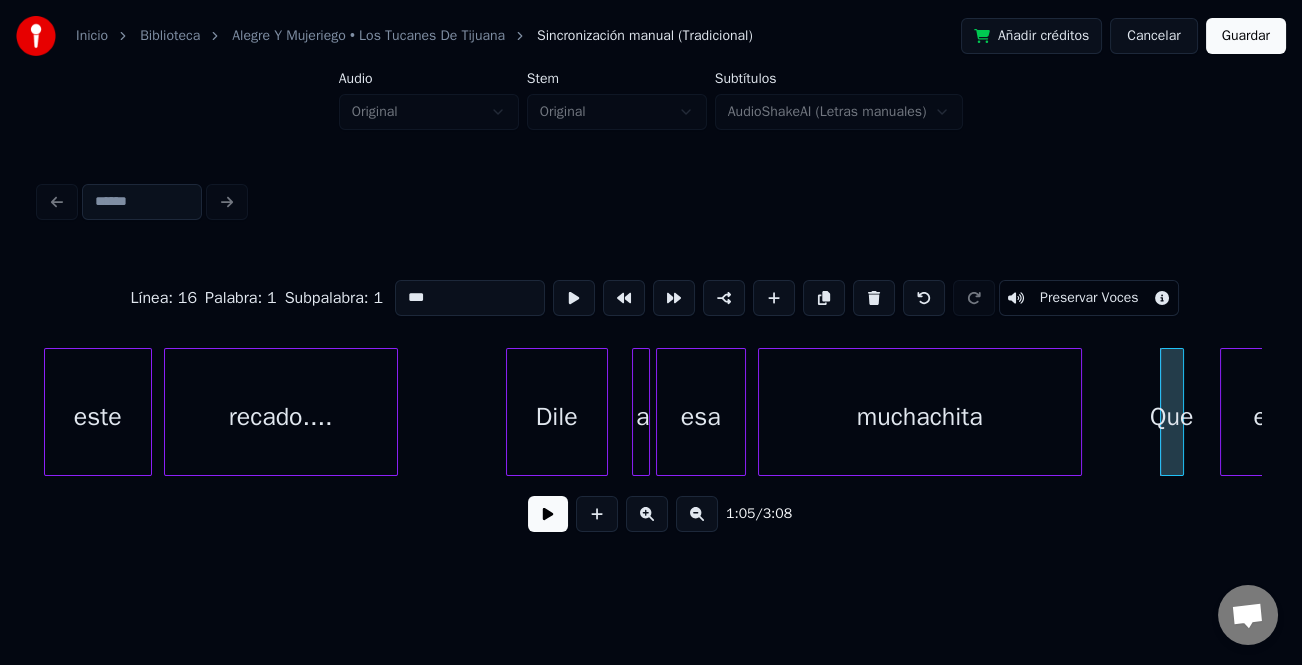 click on "Que" at bounding box center [1172, 417] 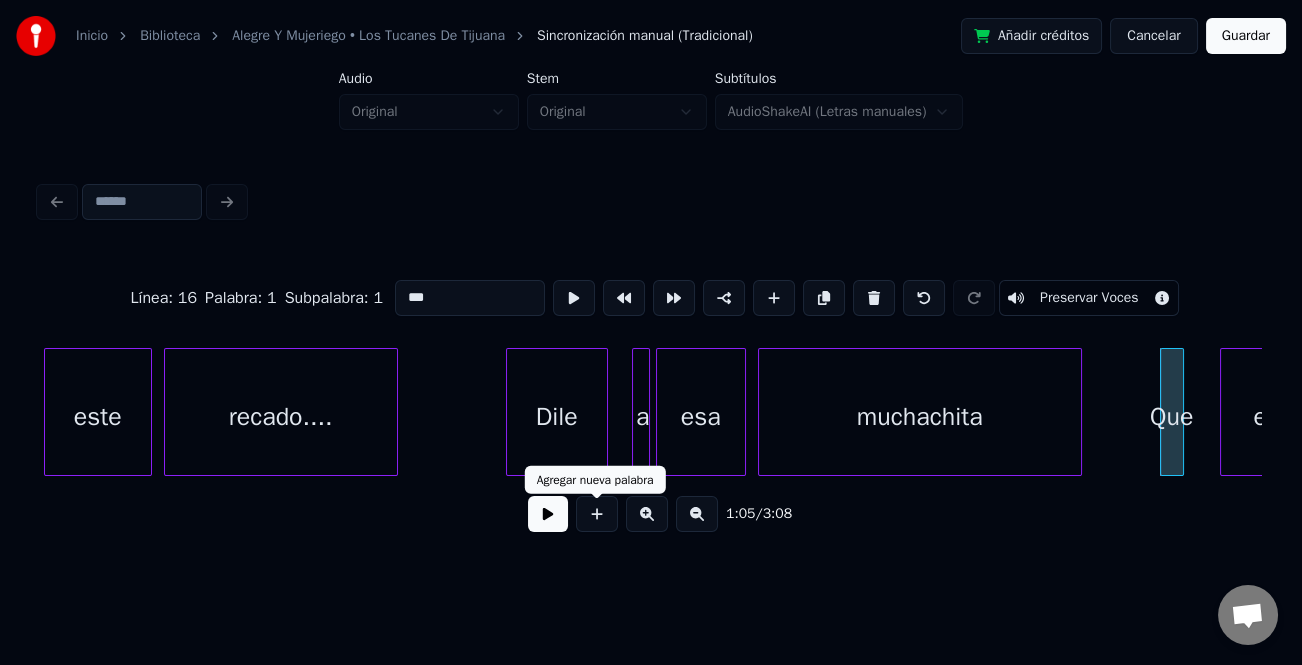 click at bounding box center [597, 514] 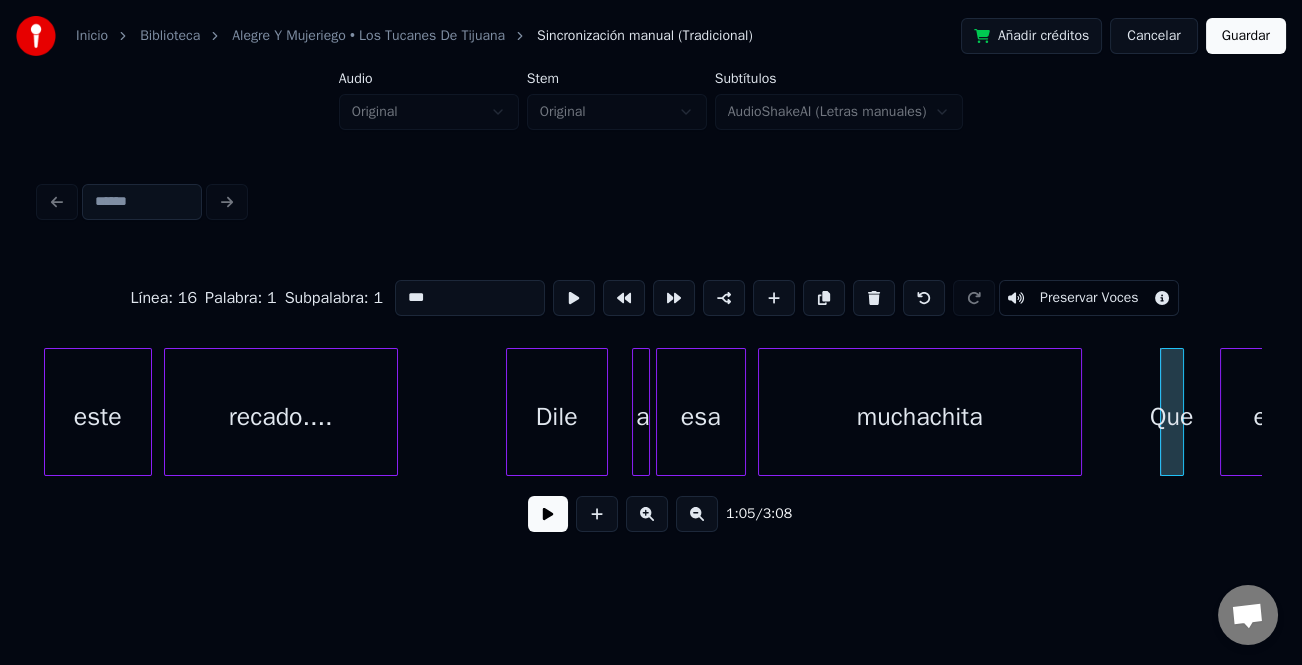 click at bounding box center (597, 514) 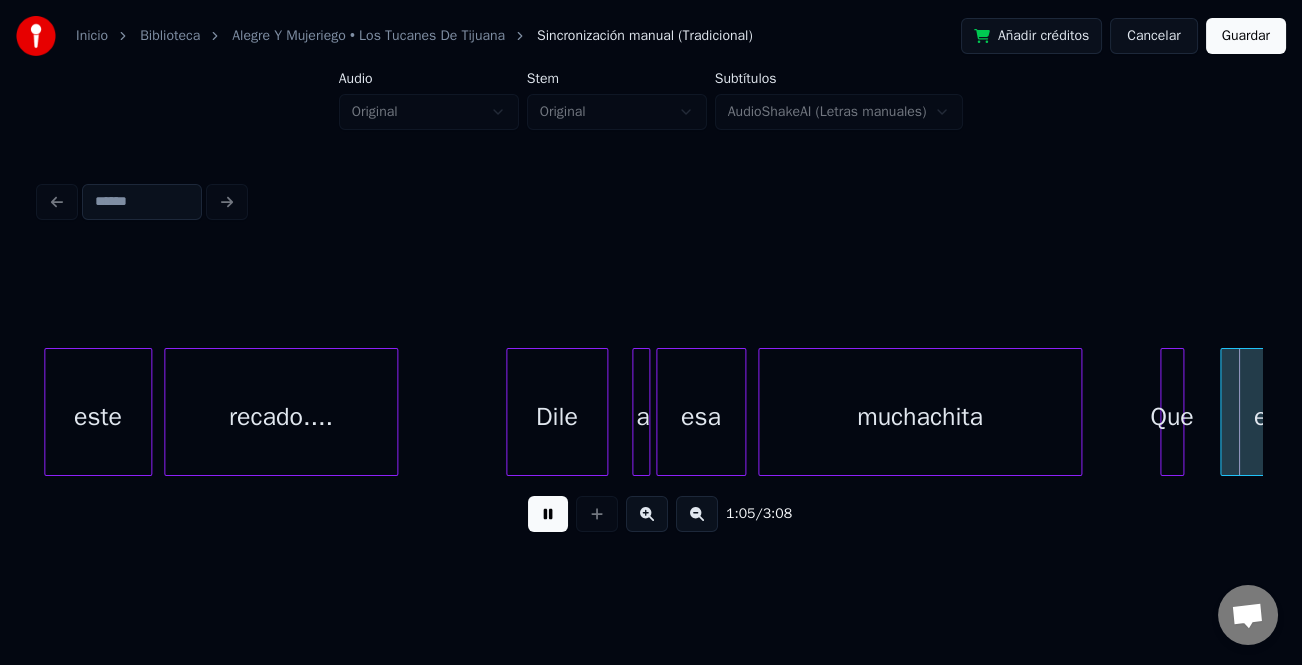 scroll, scrollTop: 0, scrollLeft: 19604, axis: horizontal 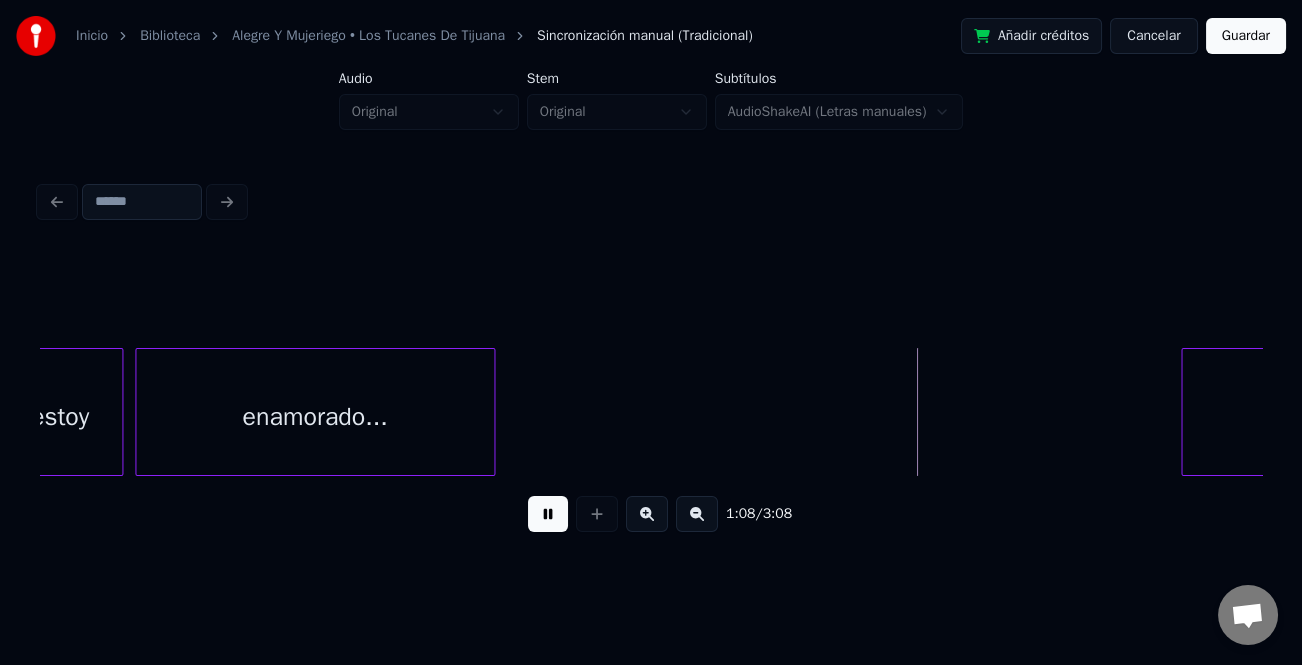 click at bounding box center [1185, 412] 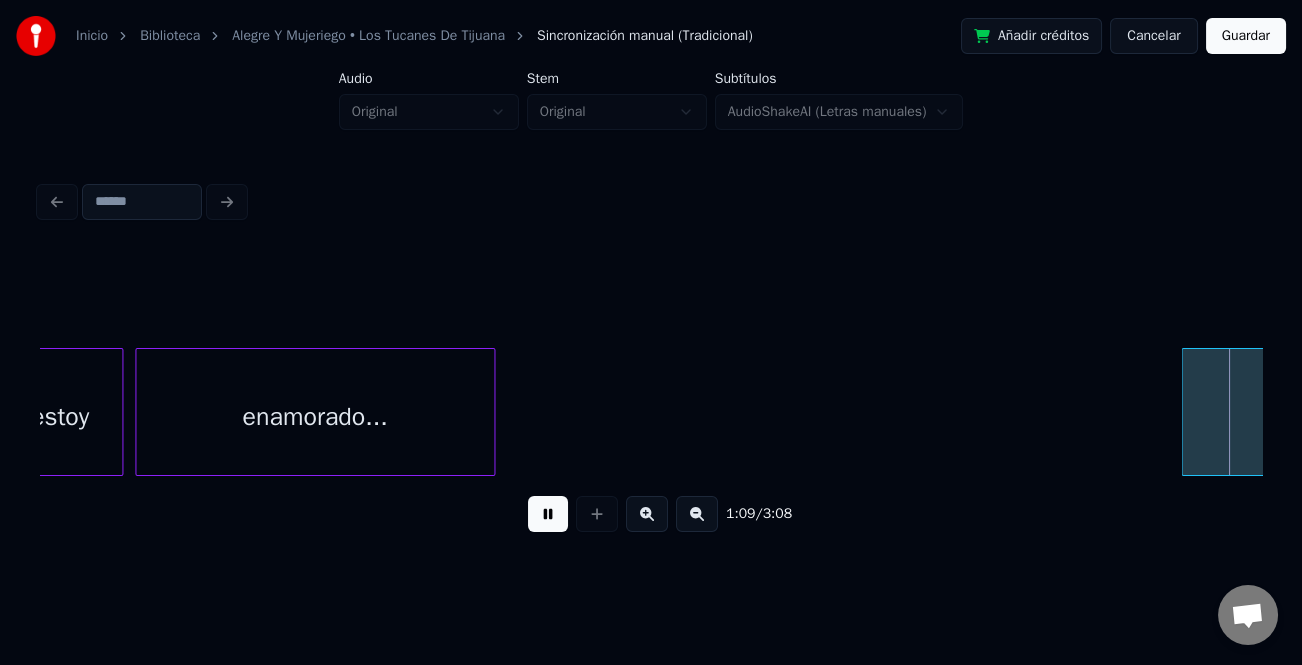 scroll, scrollTop: 0, scrollLeft: 20831, axis: horizontal 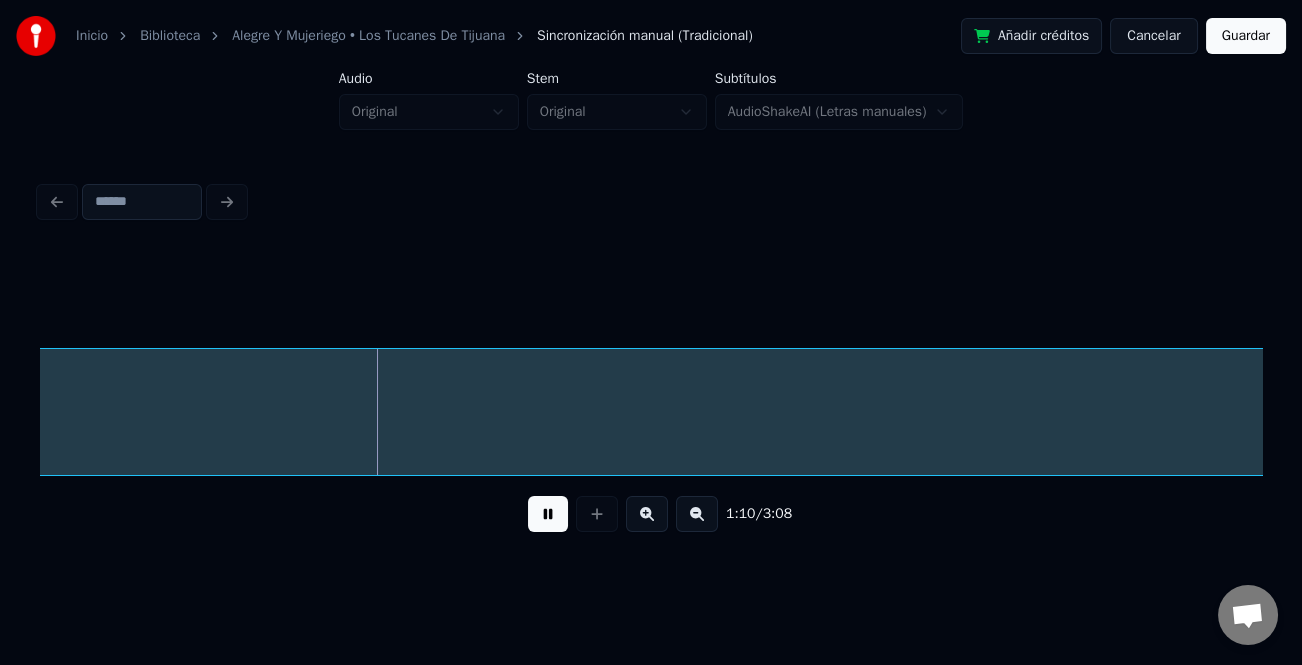 click at bounding box center [548, 514] 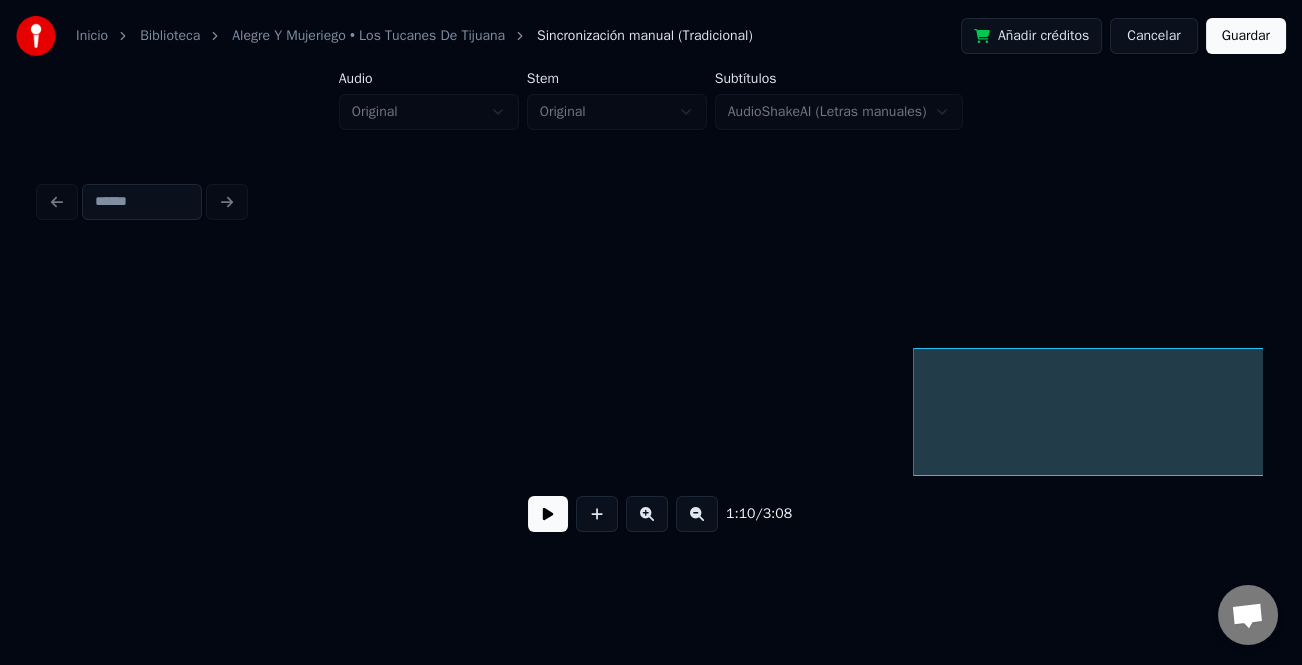 scroll, scrollTop: 0, scrollLeft: 19692, axis: horizontal 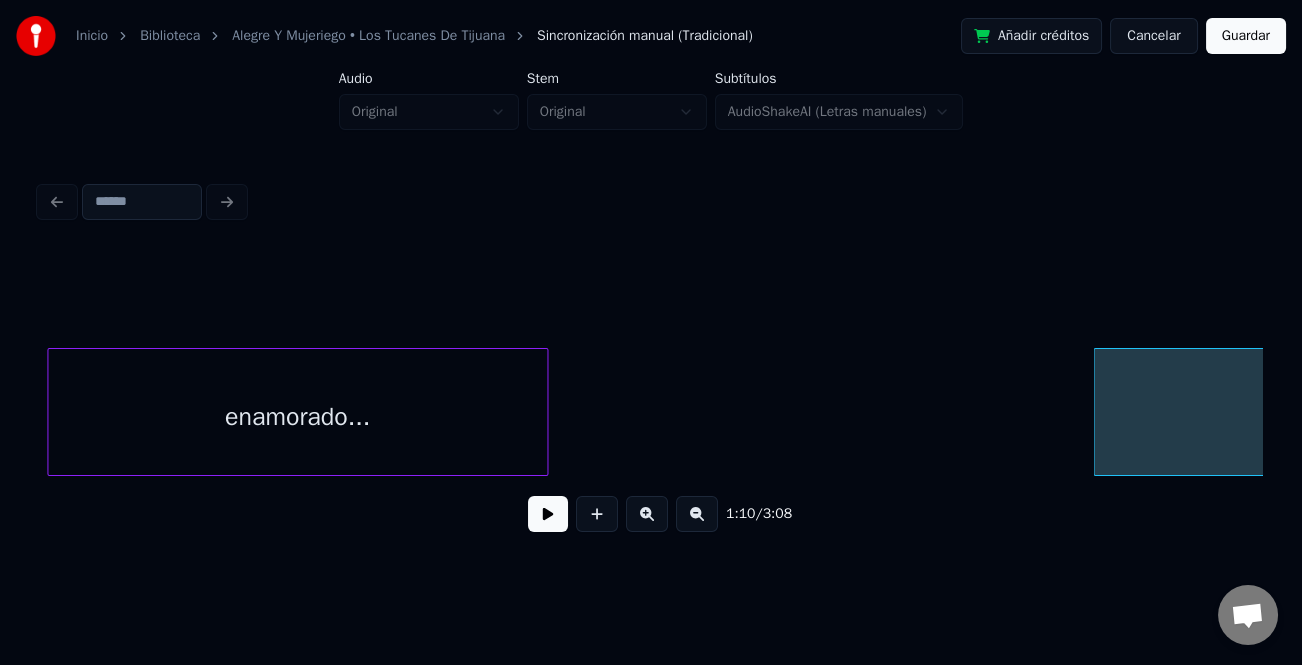 click at bounding box center [544, 412] 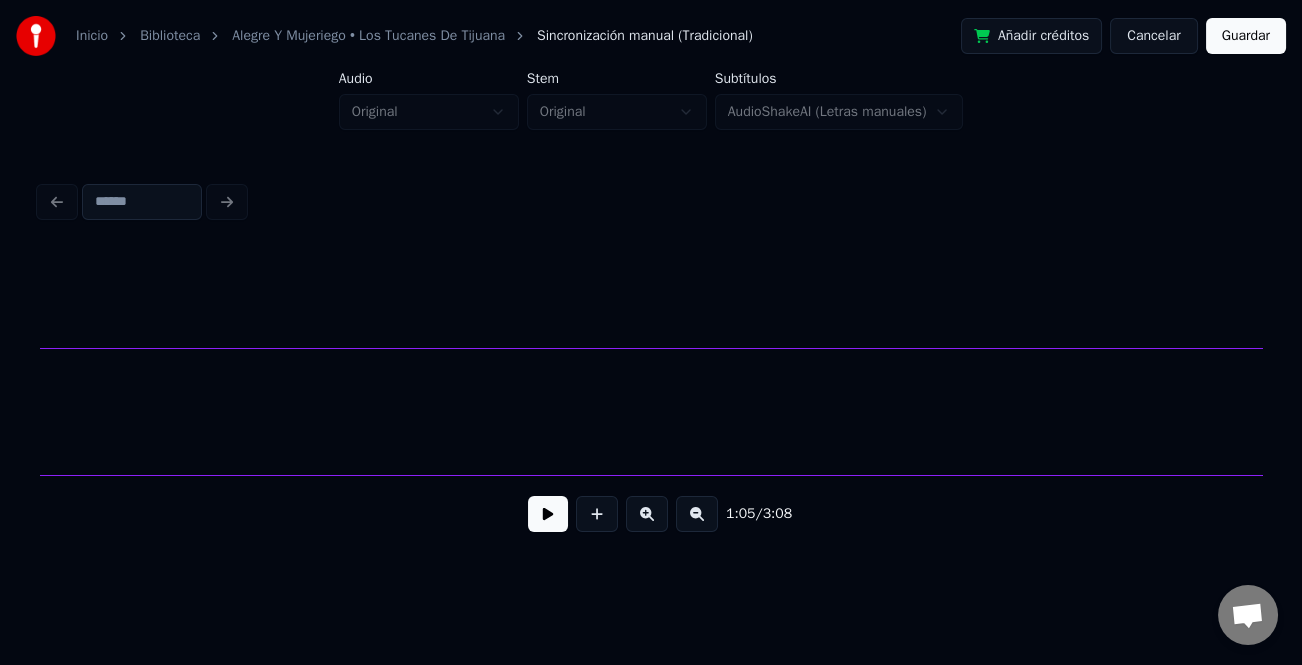 scroll, scrollTop: 0, scrollLeft: 23675, axis: horizontal 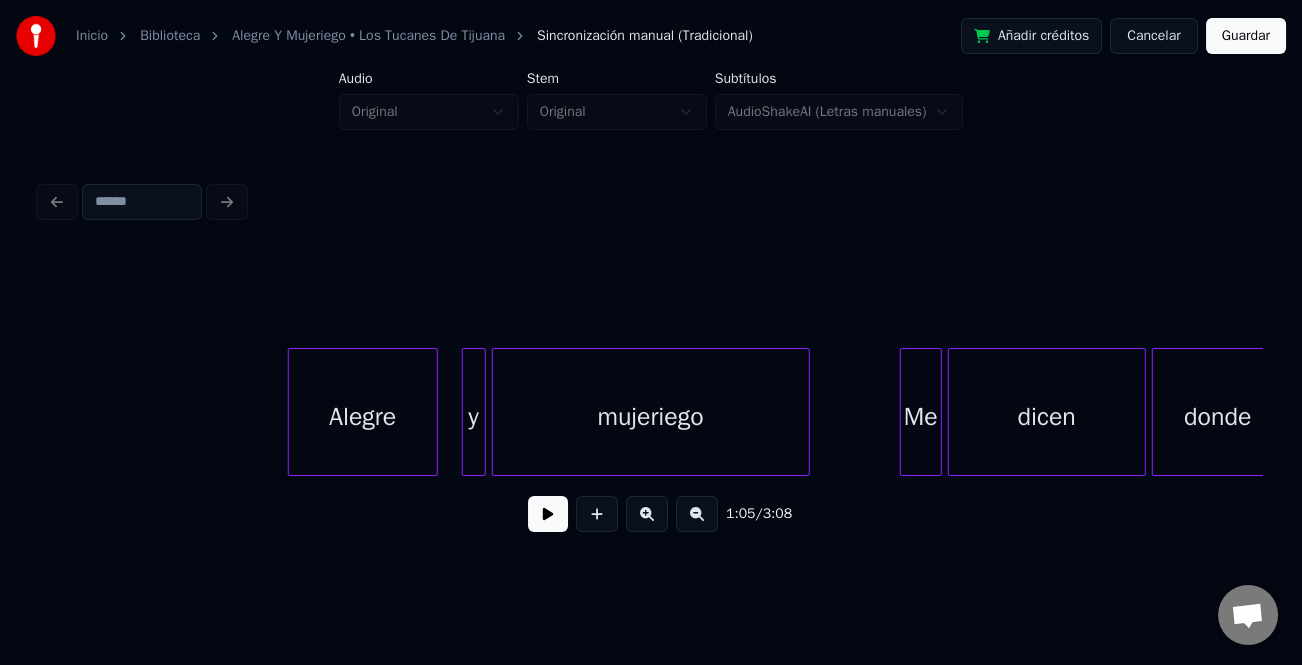 click on "Inicio Biblioteca Alegre Y Mujeriego • Los Tucanes De Tijuana Sincronización manual (Tradicional) Añadir créditos Cancelar Guardar Audio Original Stem Original Subtítulos AudioShakeAI (Letras manuales) 1:05  /  3:08" at bounding box center [651, 280] 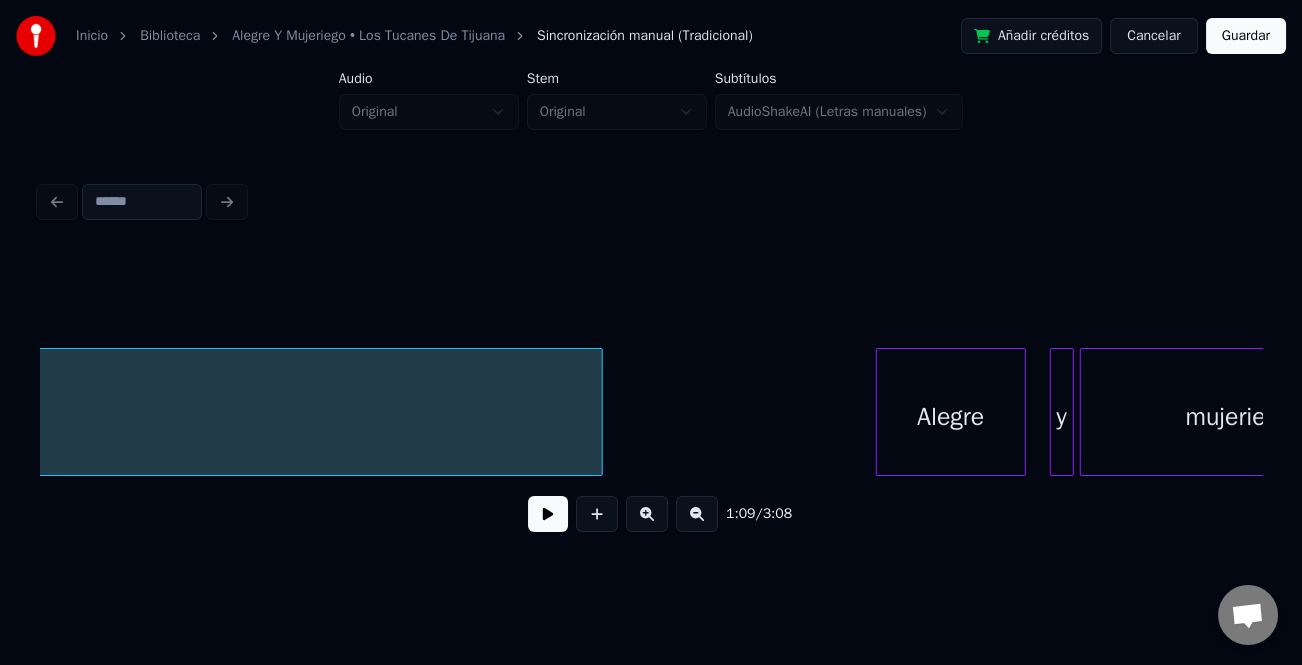 scroll, scrollTop: 0, scrollLeft: 23131, axis: horizontal 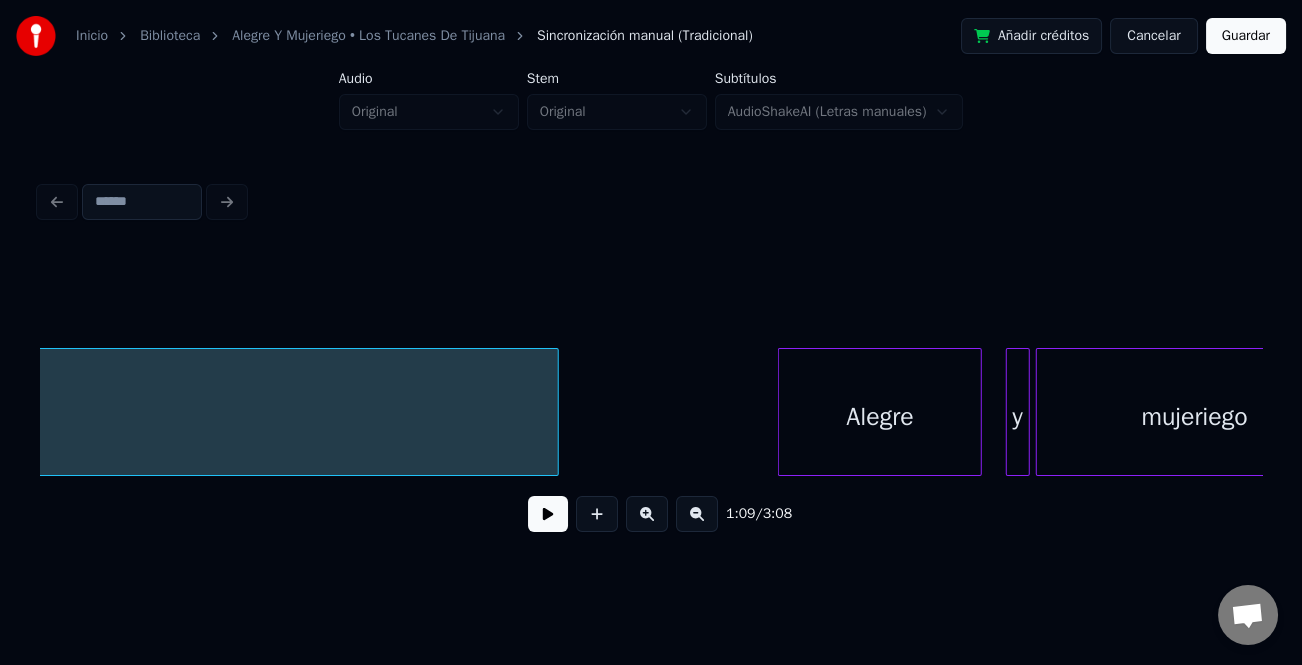 click at bounding box center [782, 412] 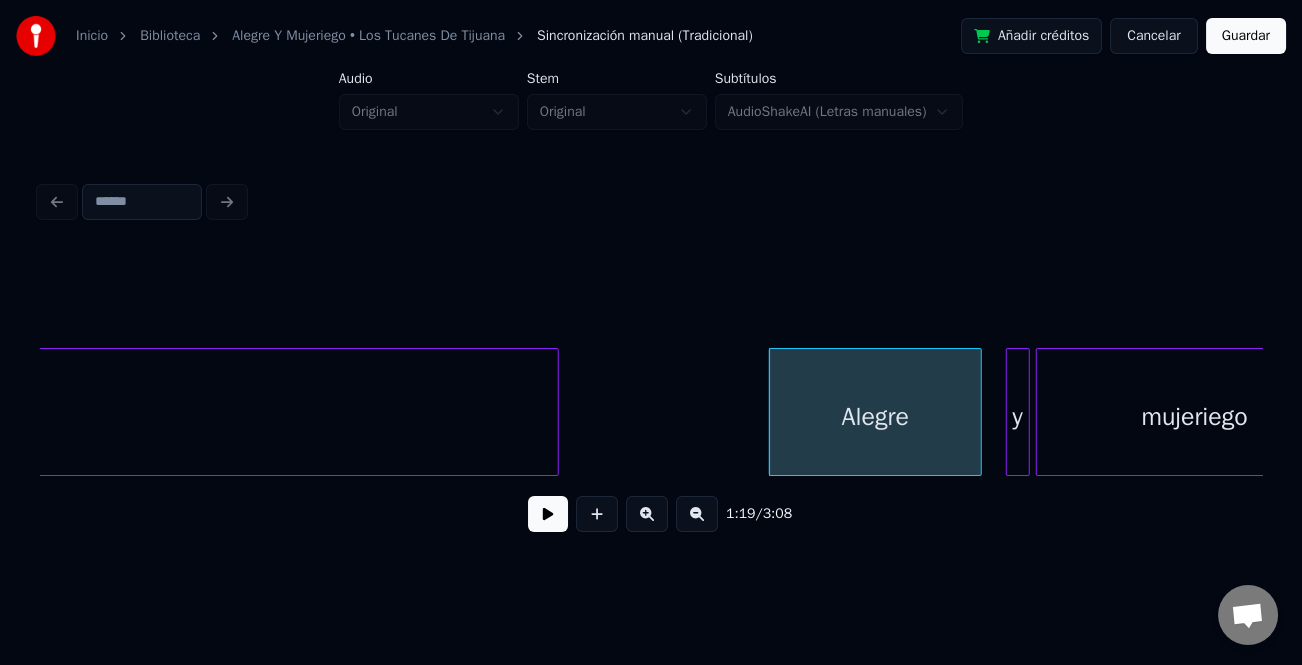 click on "Instrumental... Alegre y mujeriego" at bounding box center [5179, 412] 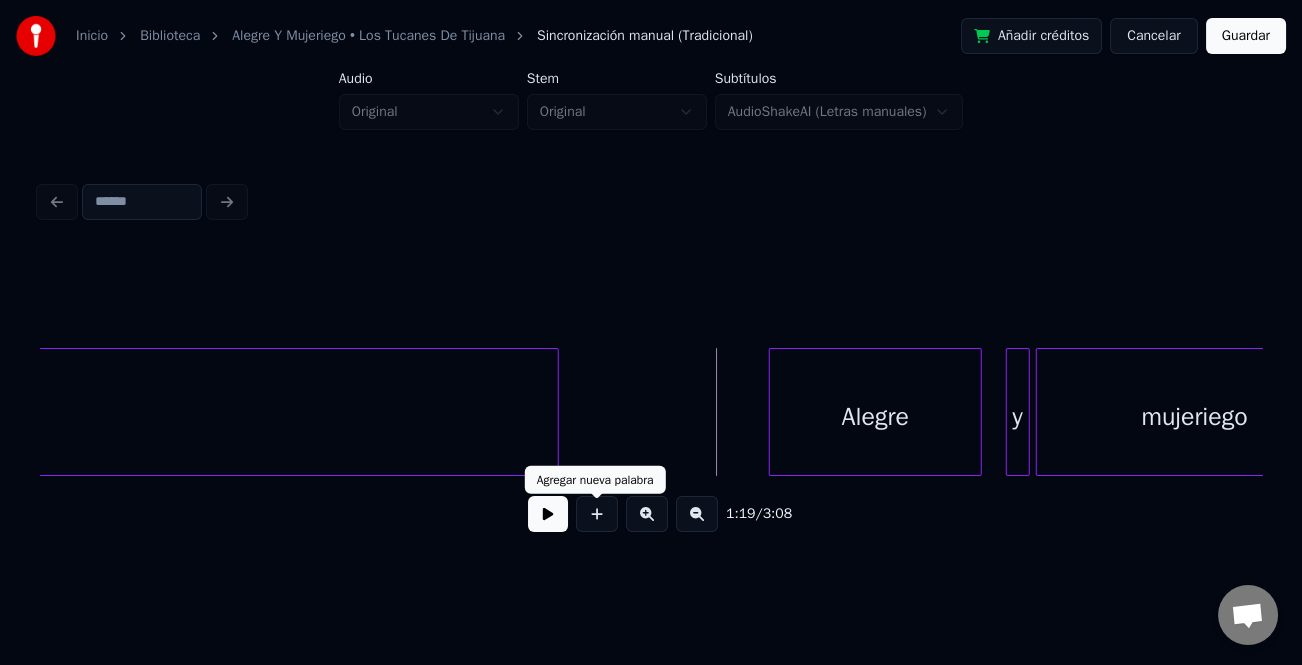 click on "1:19  /  3:08" at bounding box center (651, 514) 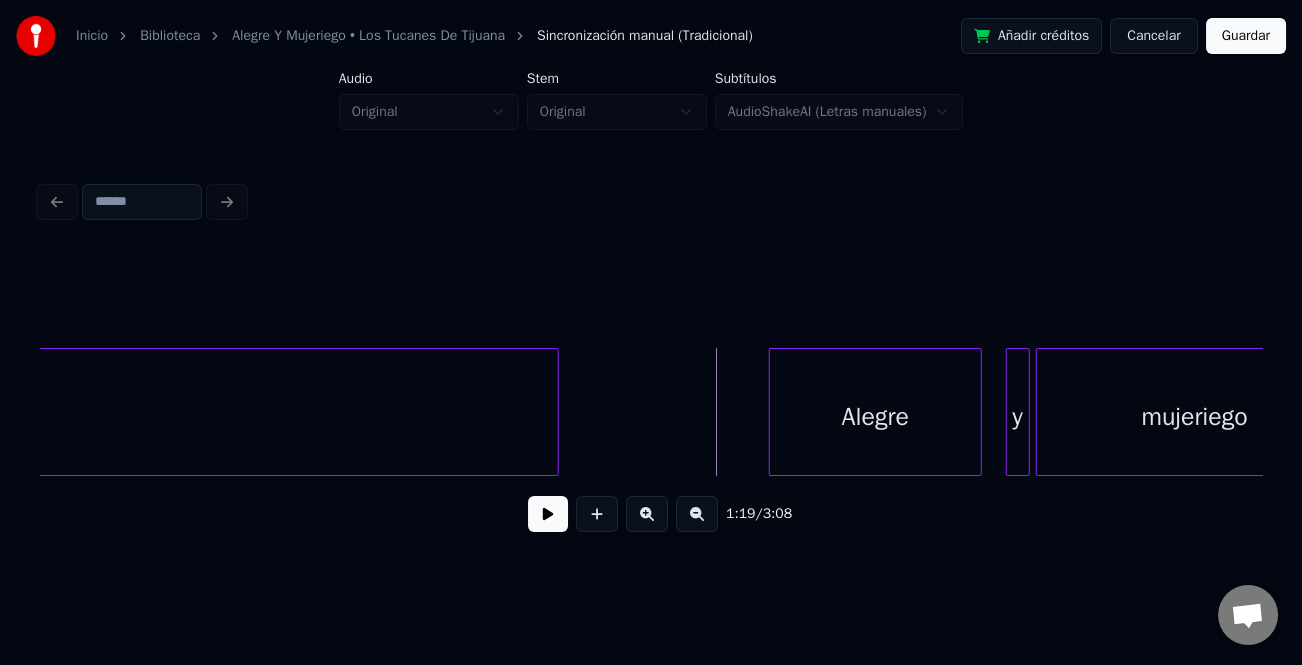 click at bounding box center [548, 514] 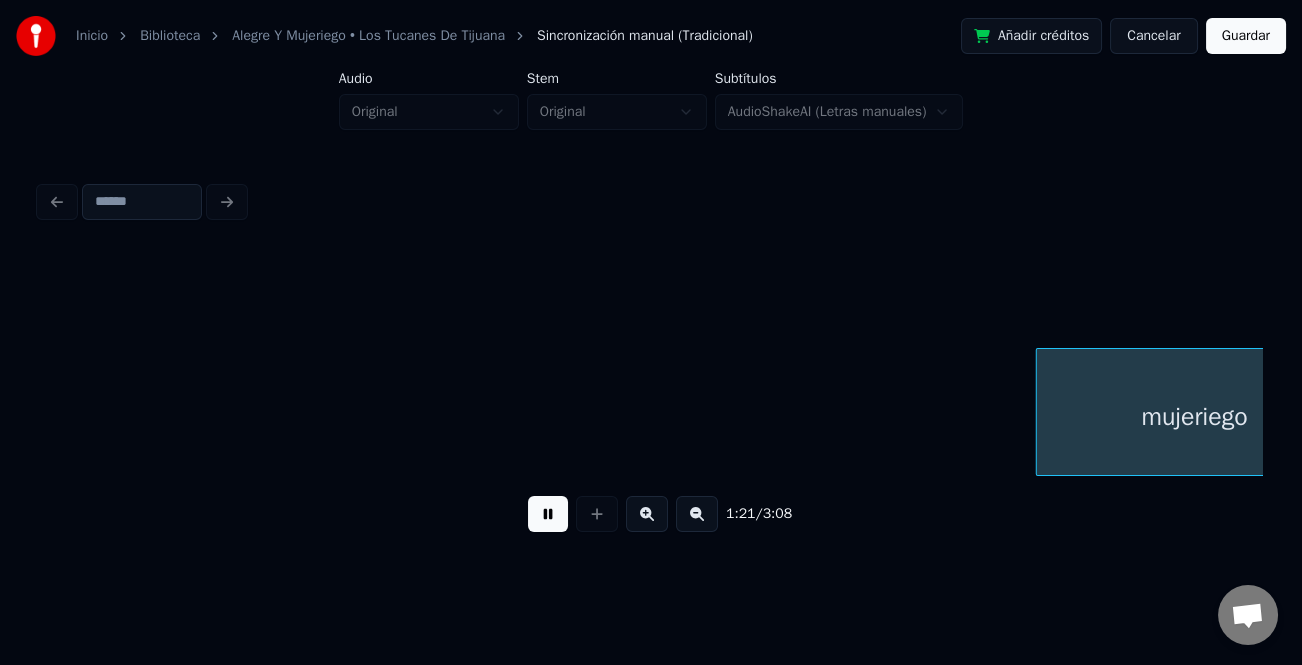 scroll, scrollTop: 0, scrollLeft: 24353, axis: horizontal 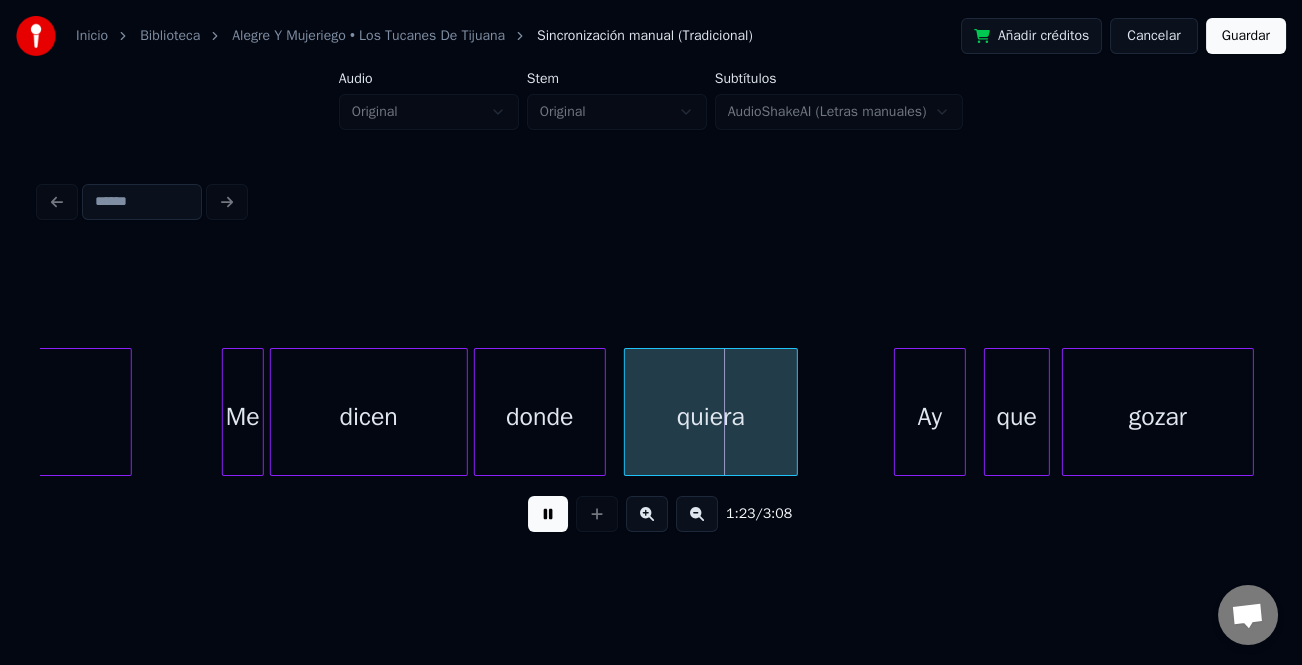 click at bounding box center [548, 514] 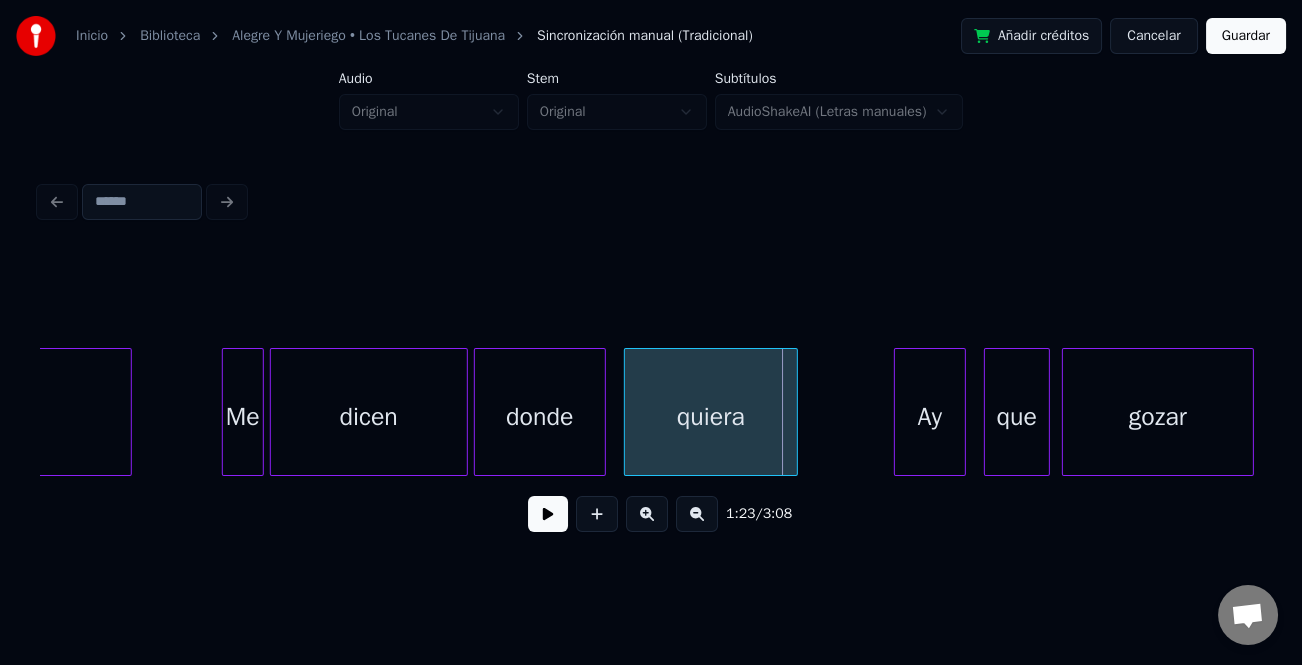 click at bounding box center (794, 412) 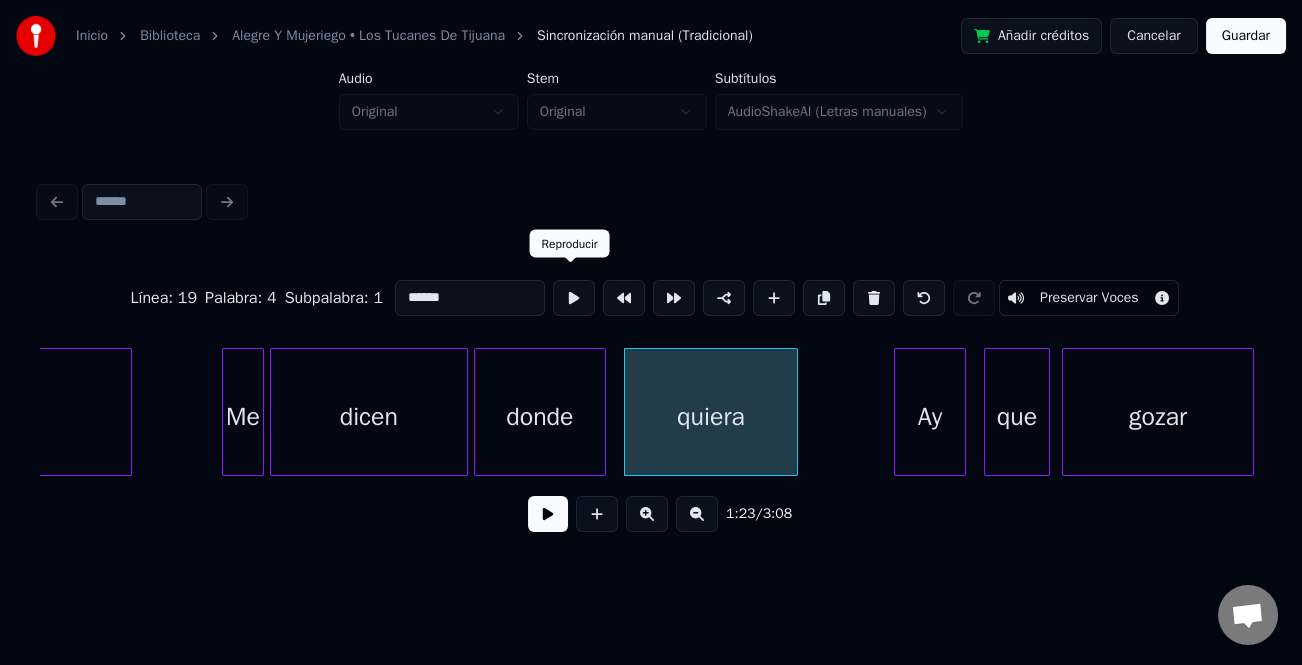 click on "******" at bounding box center [470, 298] 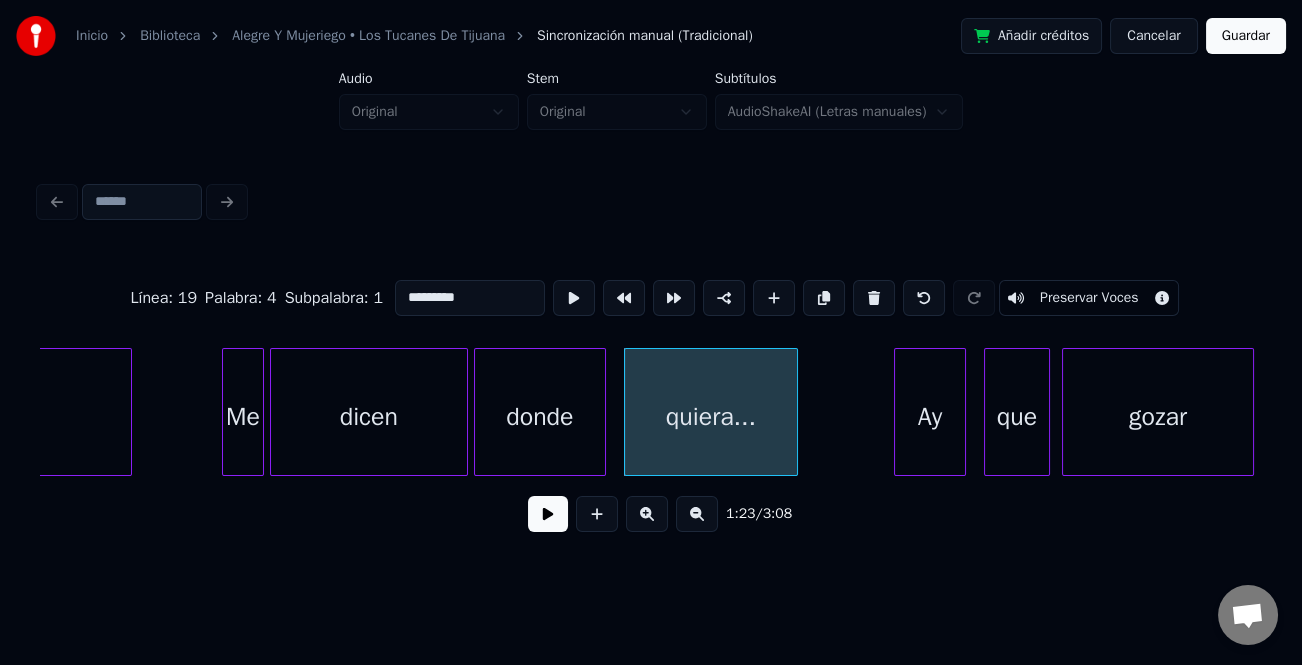 type on "*********" 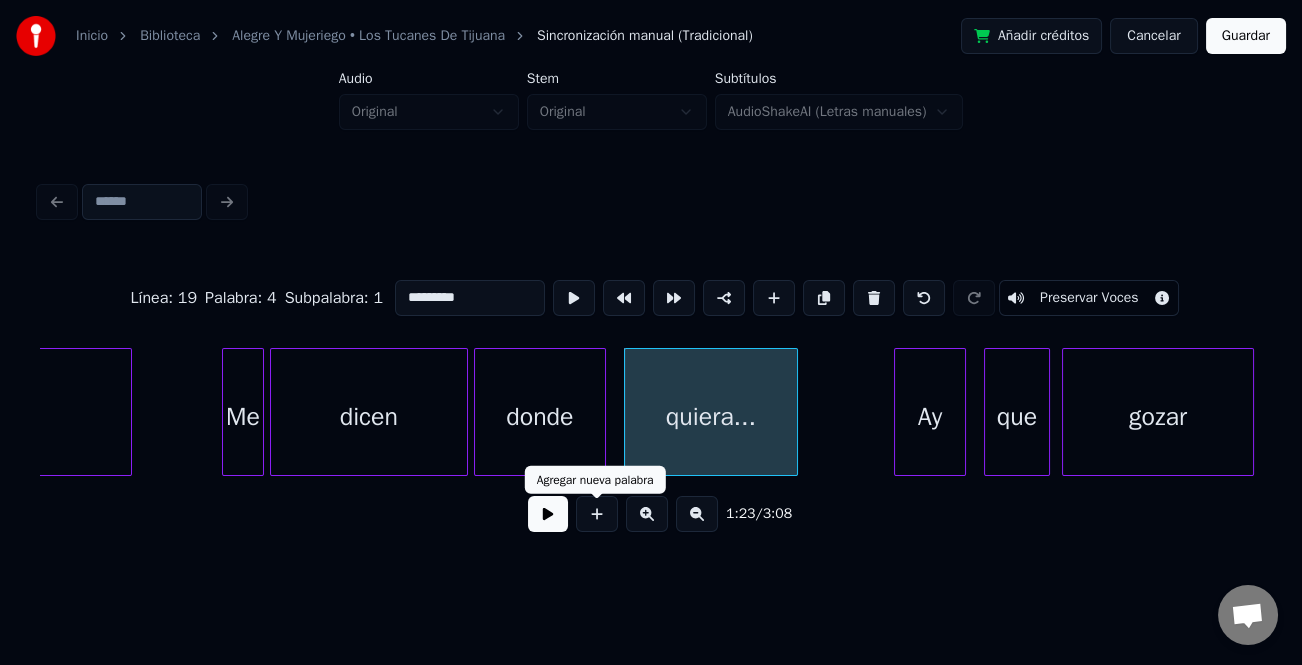 click at bounding box center [548, 514] 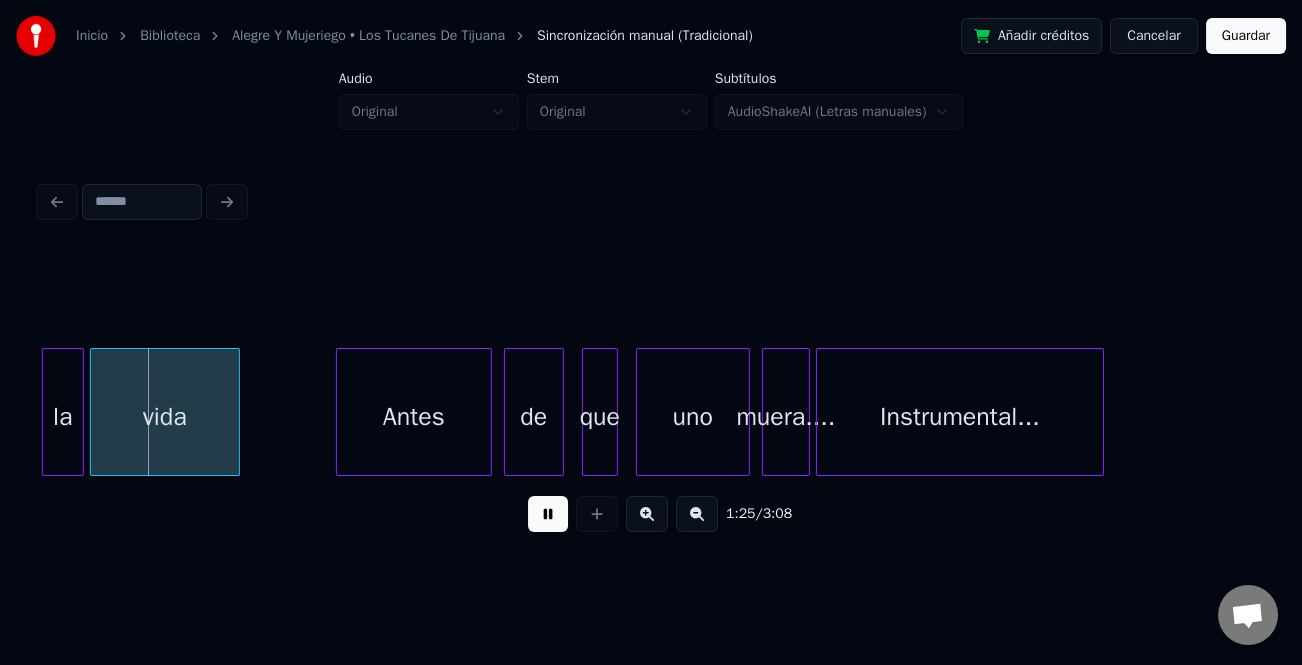 scroll, scrollTop: 0, scrollLeft: 25206, axis: horizontal 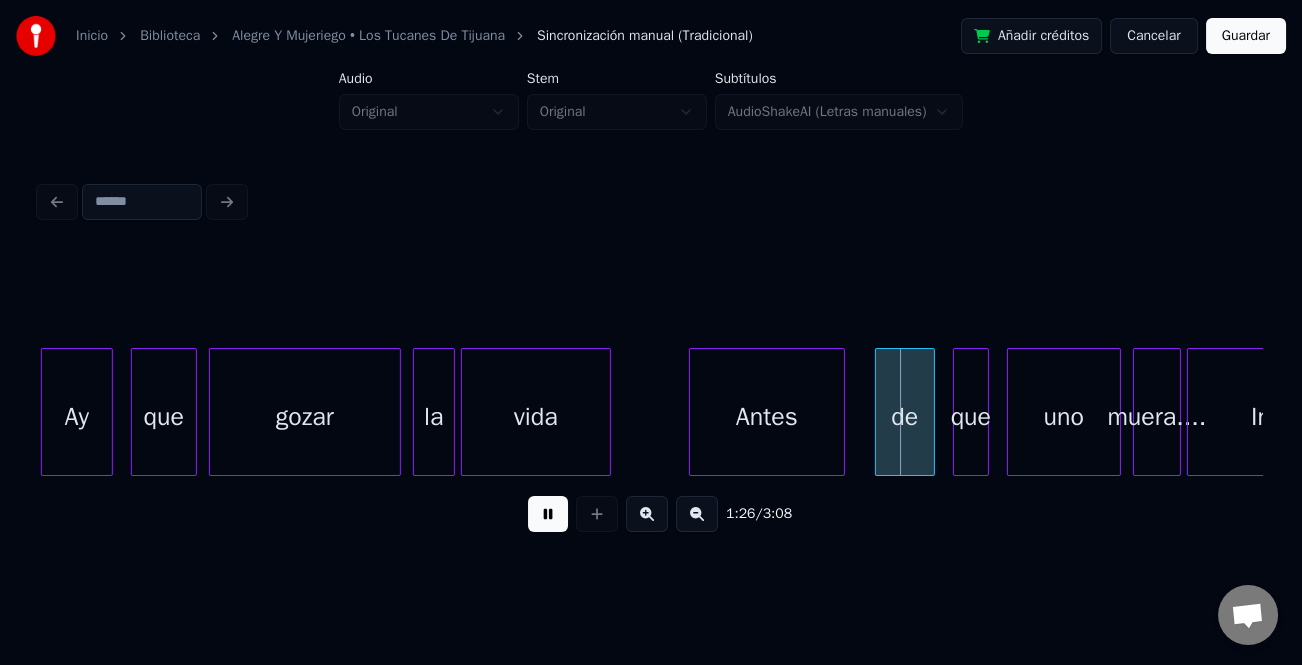 click on "Antes" at bounding box center [767, 417] 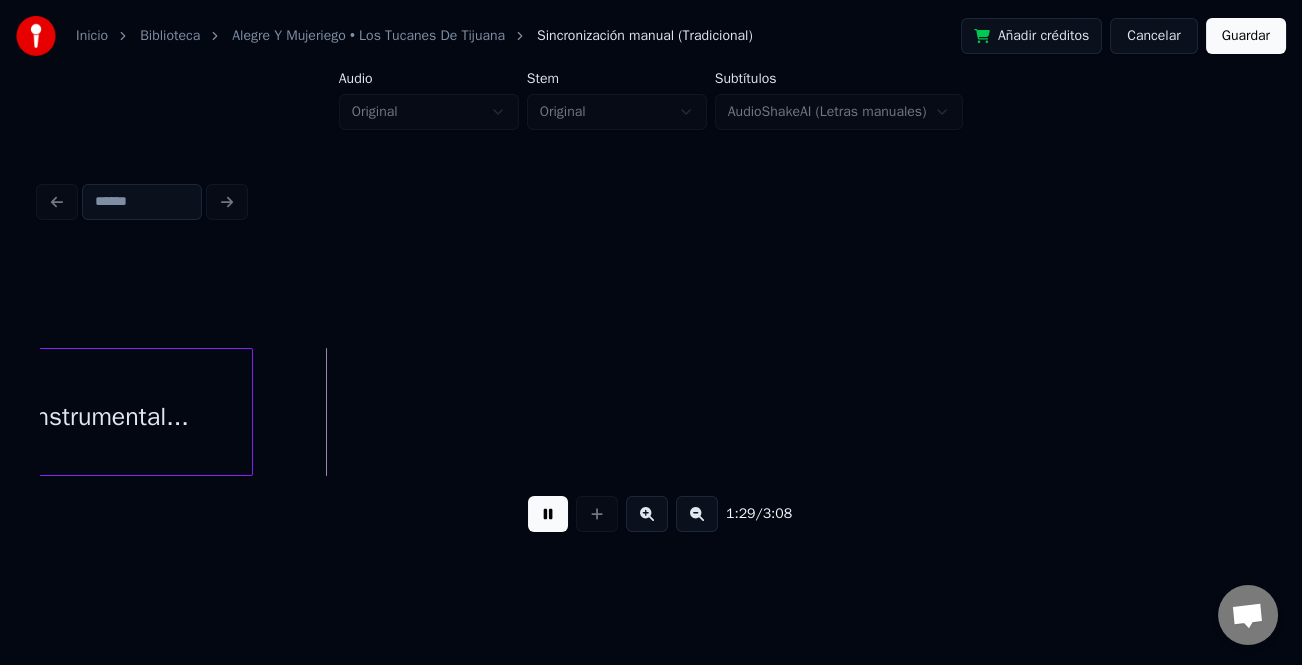 scroll, scrollTop: 0, scrollLeft: 26380, axis: horizontal 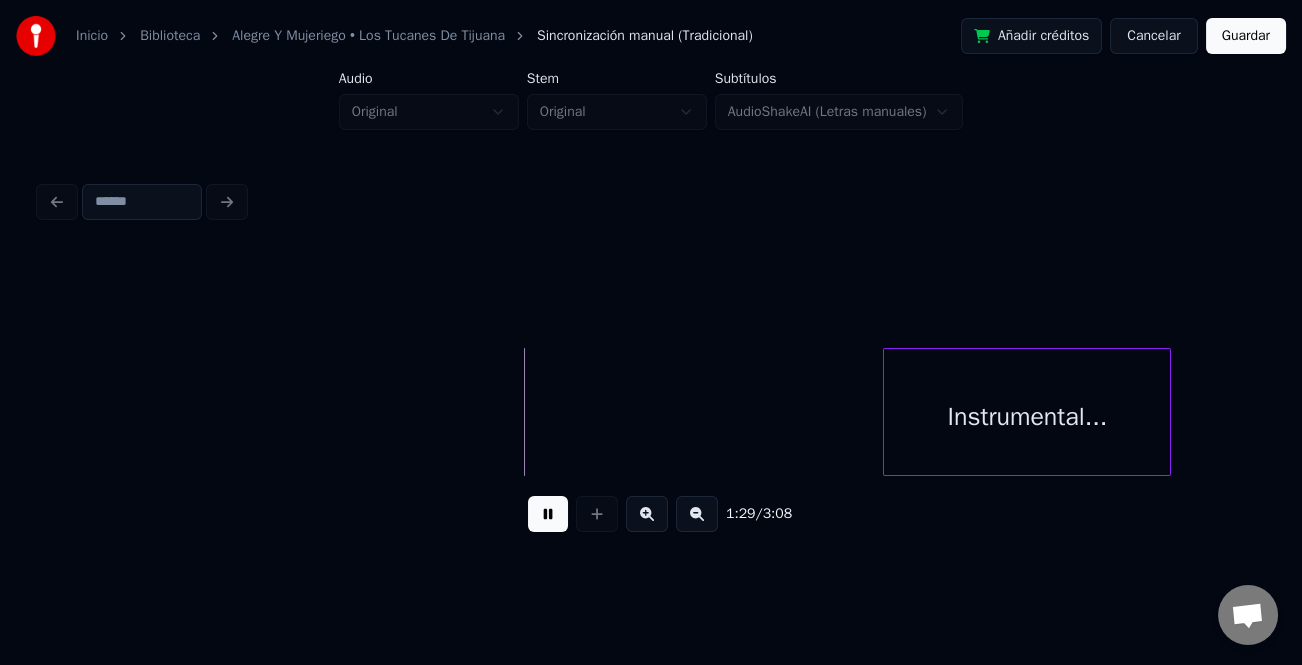 click on "Instrumental..." at bounding box center [1027, 417] 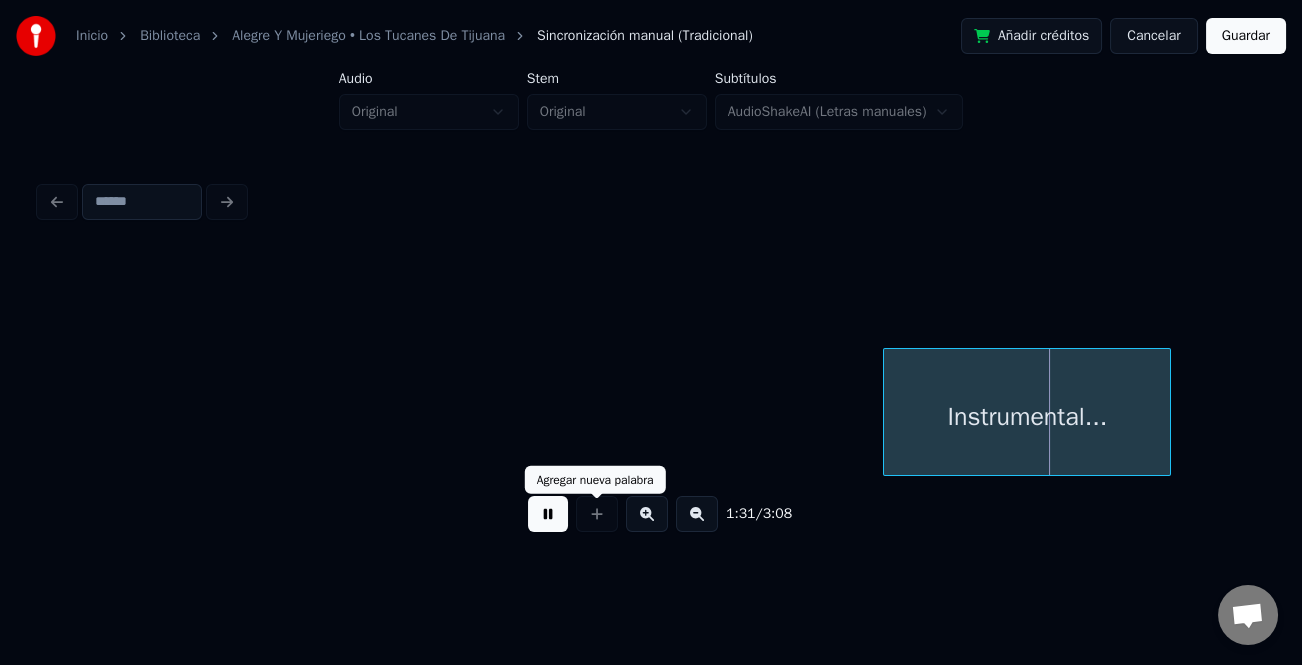 click at bounding box center [548, 514] 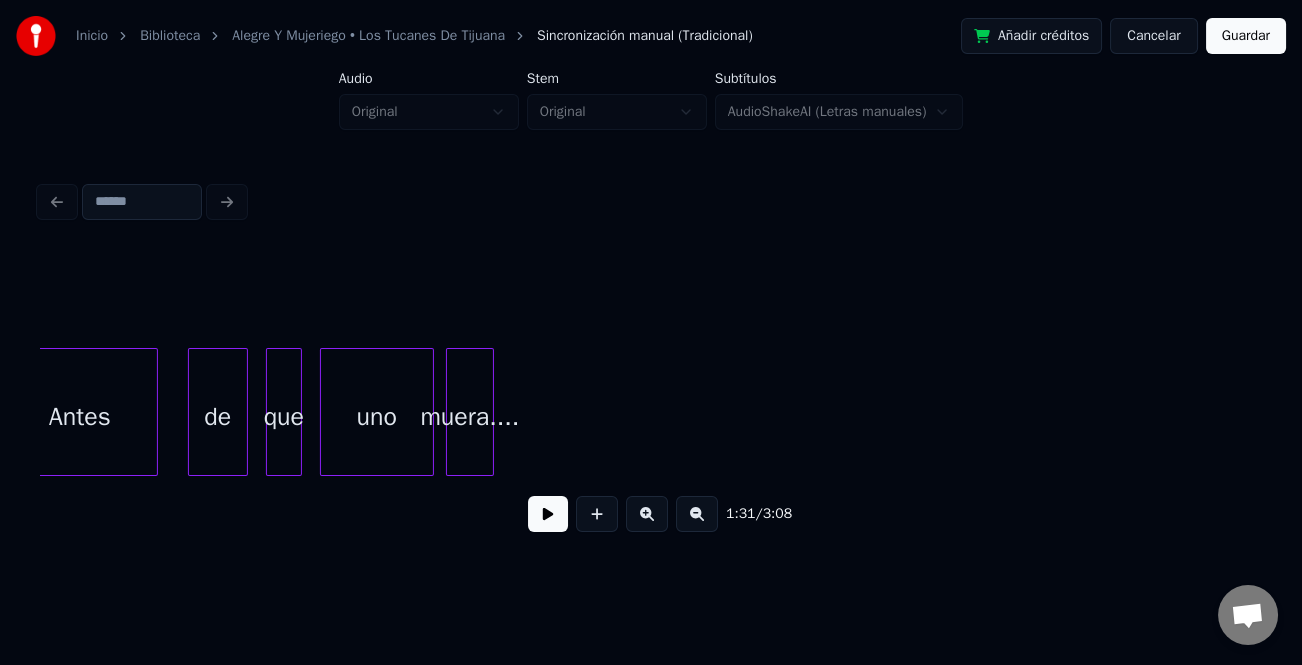 scroll, scrollTop: 0, scrollLeft: 25802, axis: horizontal 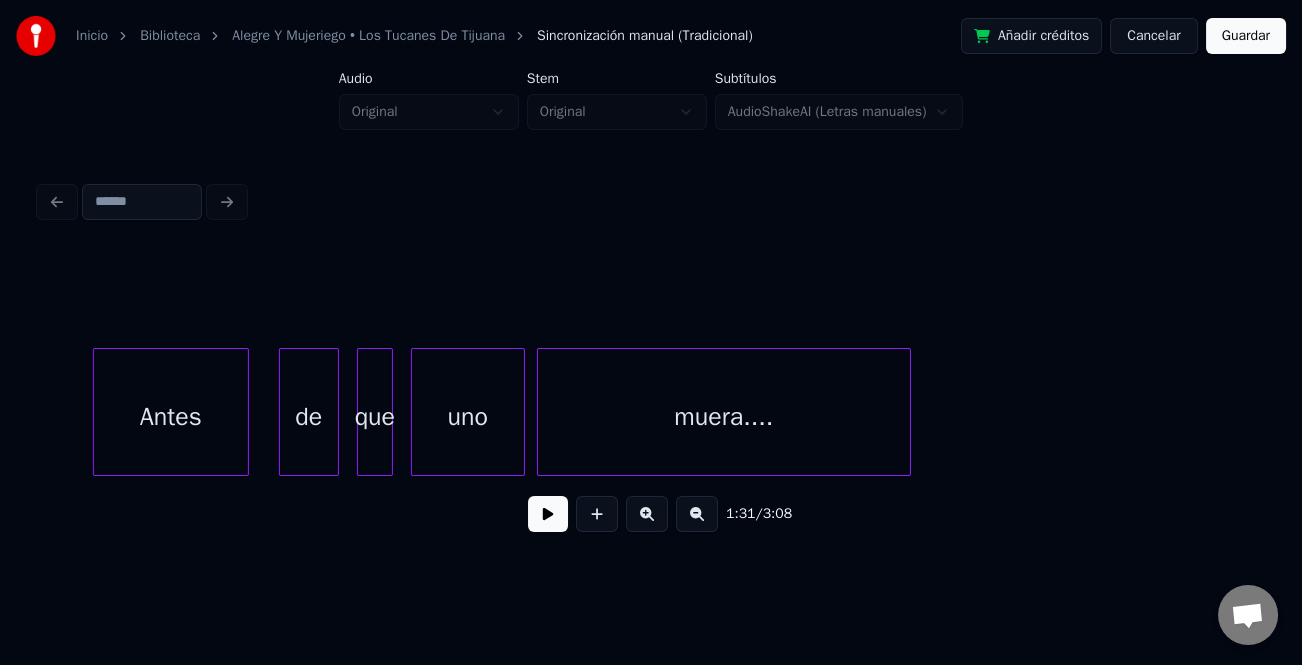 click at bounding box center [907, 412] 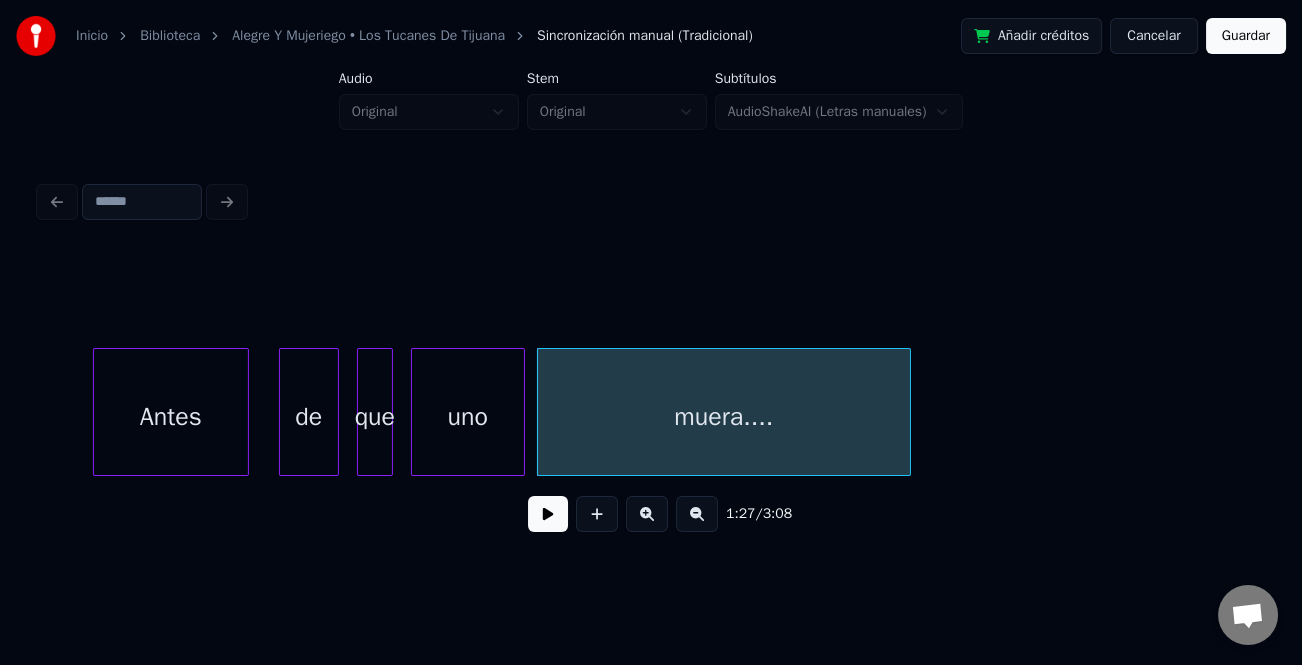 click on "Antes" at bounding box center (171, 417) 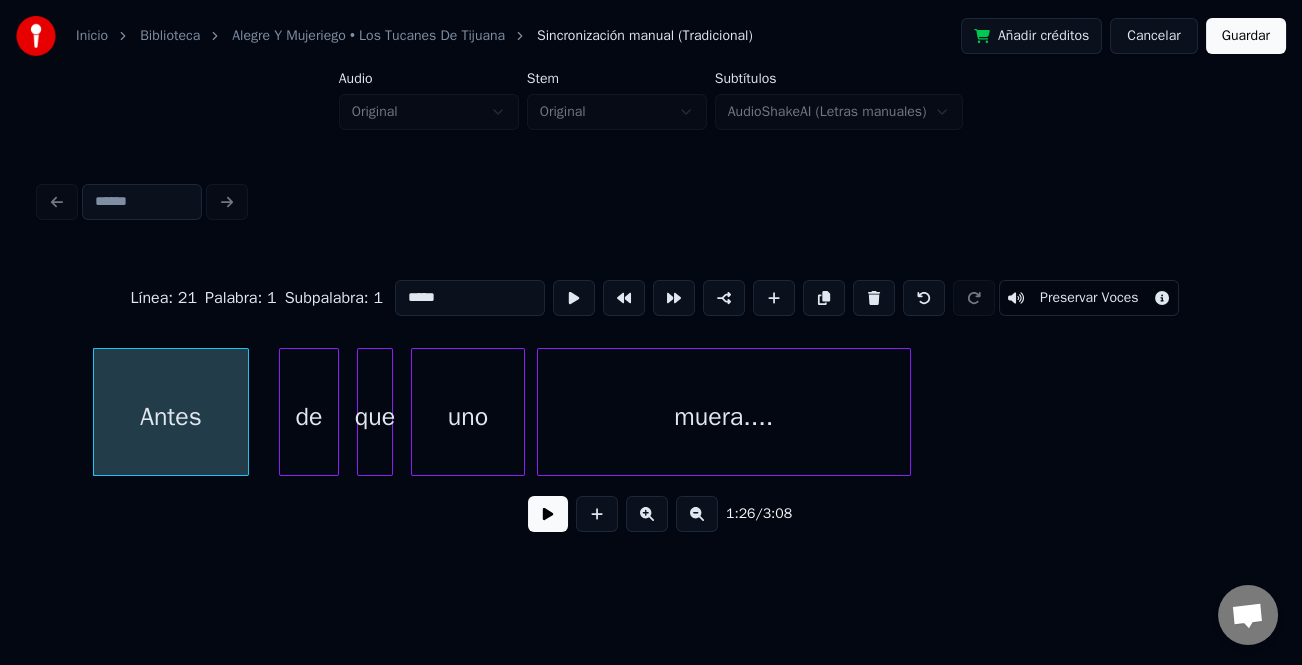 click at bounding box center (548, 514) 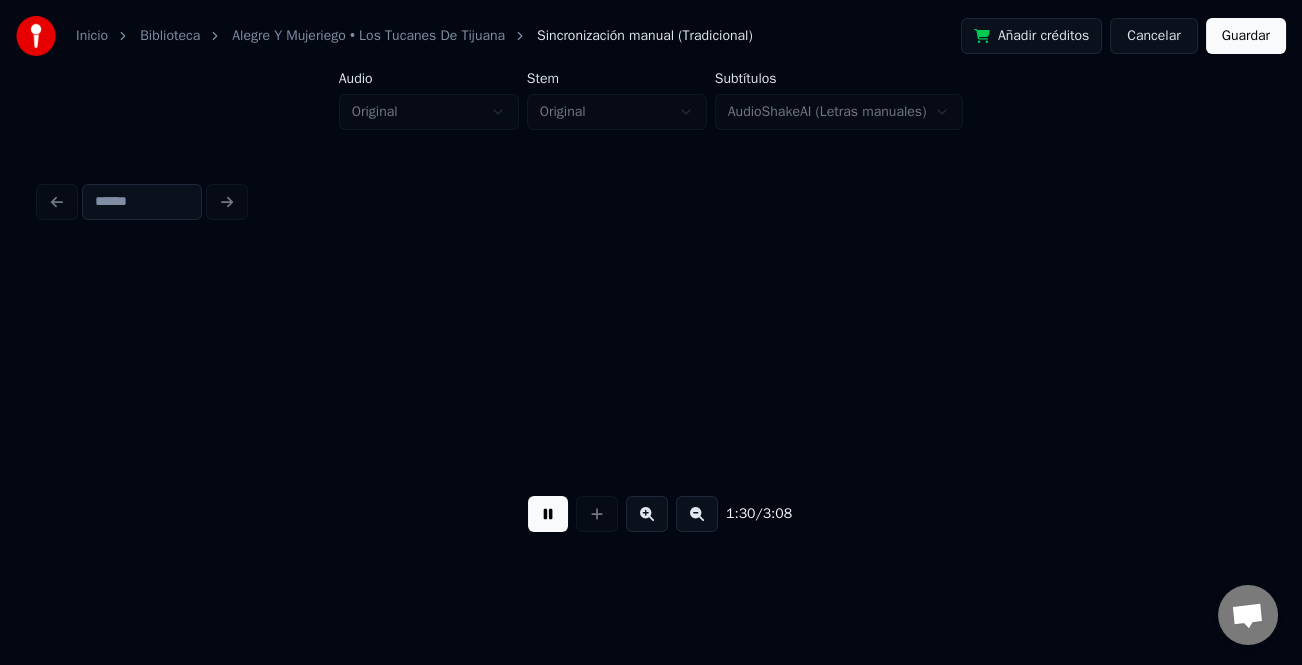 scroll, scrollTop: 0, scrollLeft: 27025, axis: horizontal 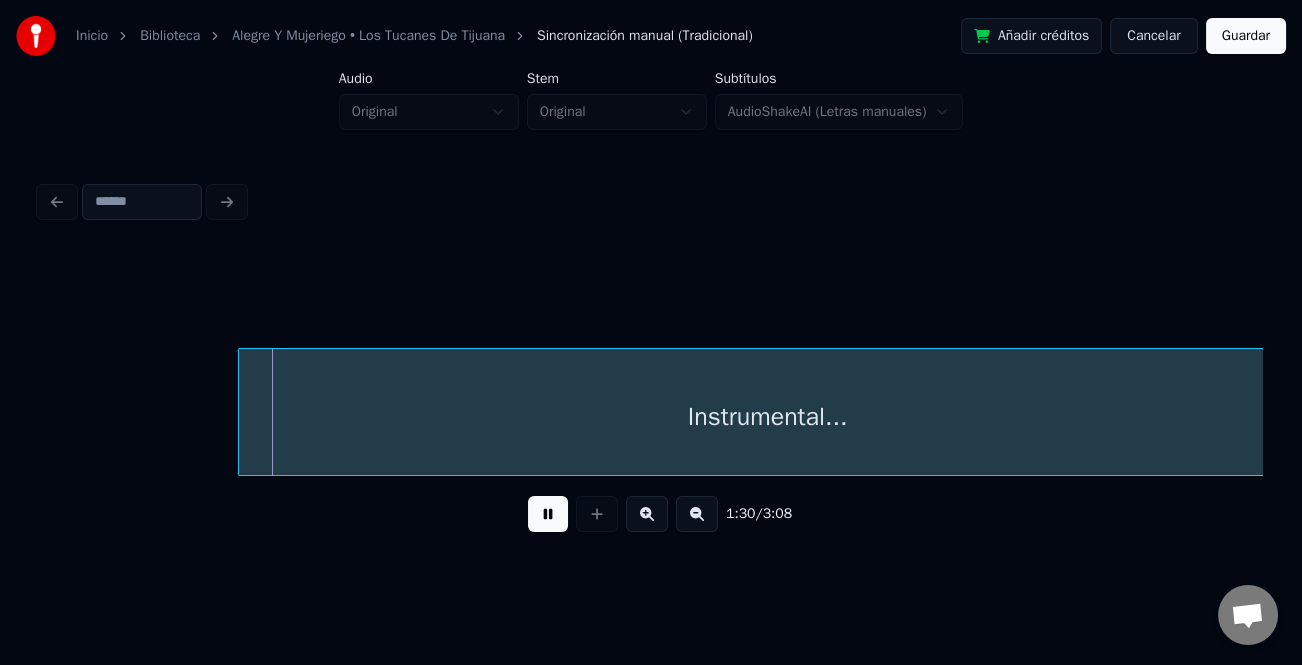 click on "Inicio Biblioteca Alegre Y Mujeriego • Los Tucanes De Tijuana Sincronización manual (Tradicional) Añadir créditos Cancelar Guardar Audio Original Stem Original Subtítulos AudioShakeAI (Letras manuales) 1:30  /  3:08" at bounding box center [651, 296] 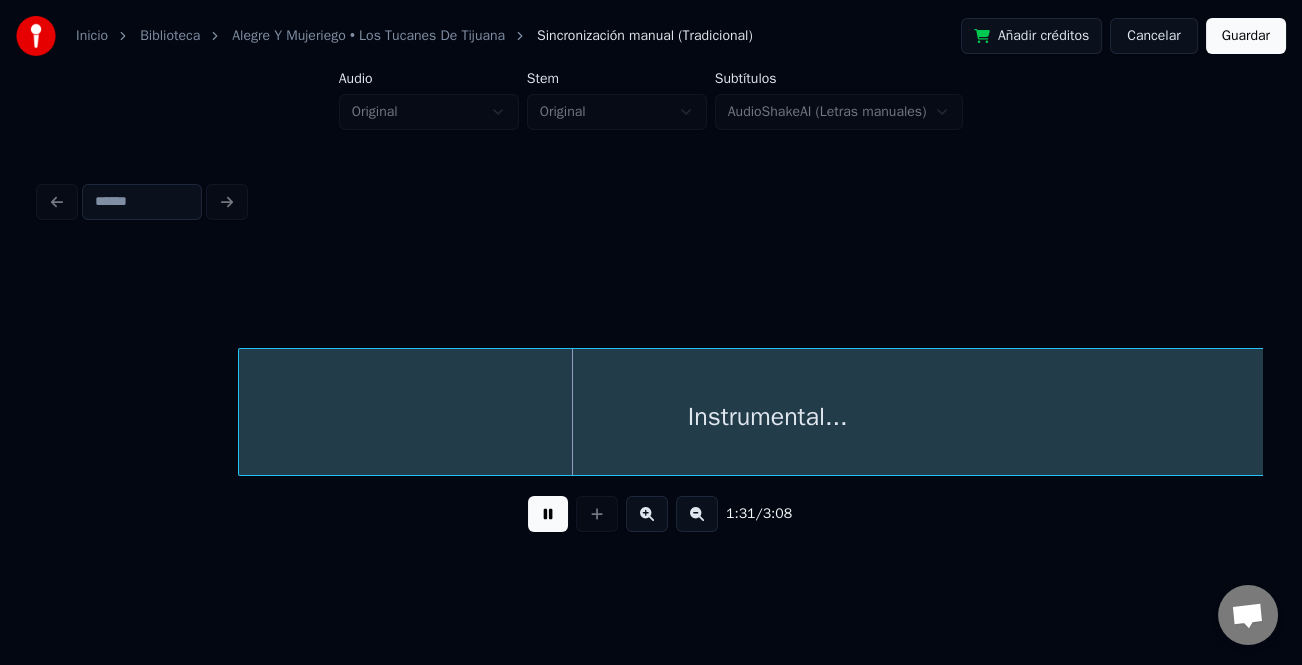 click at bounding box center [548, 514] 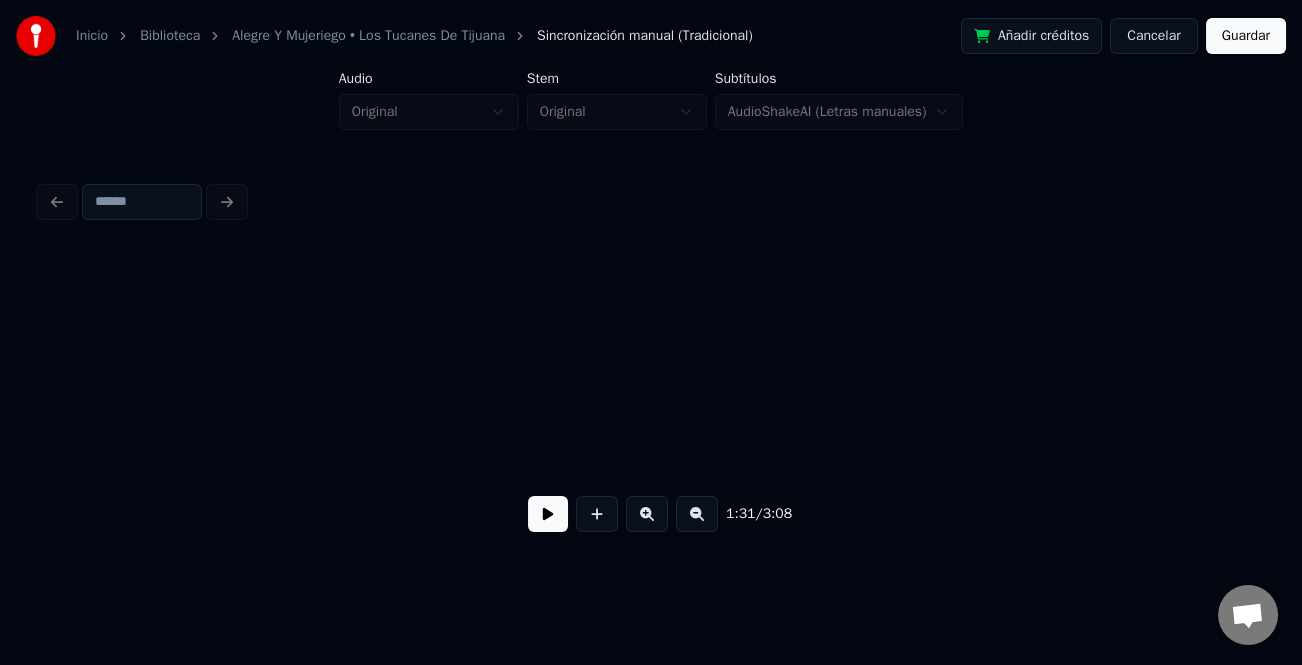 scroll, scrollTop: 0, scrollLeft: 28065, axis: horizontal 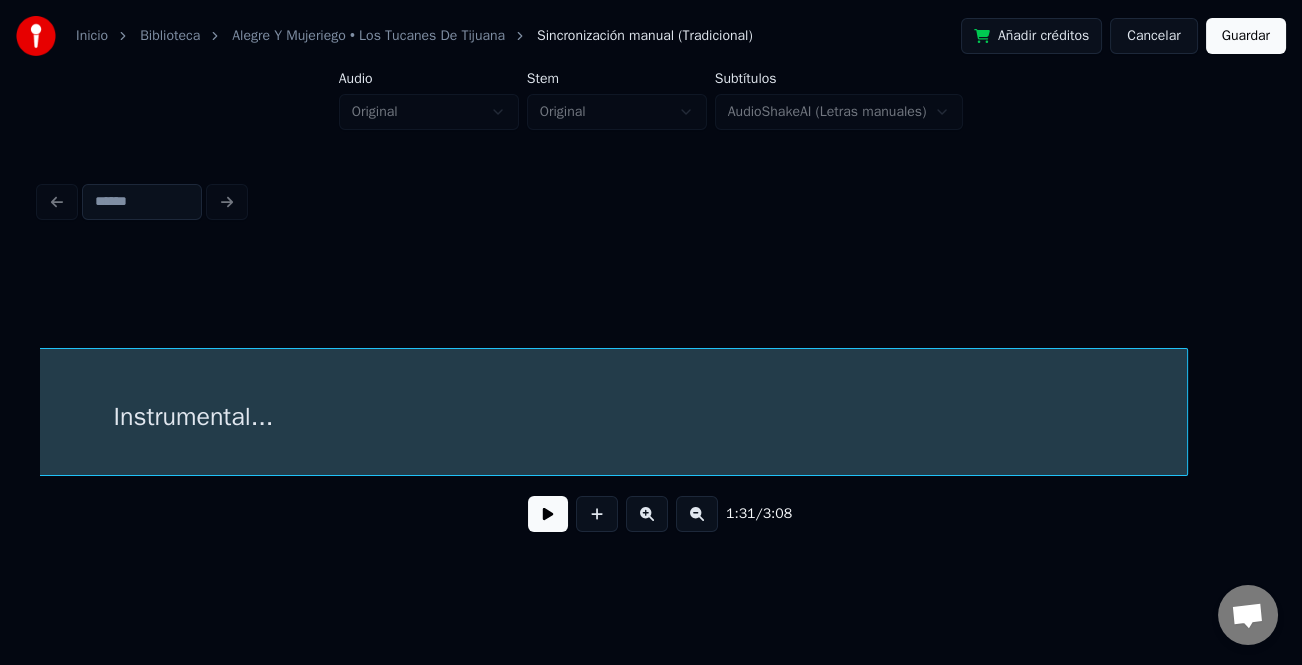 click at bounding box center [1184, 412] 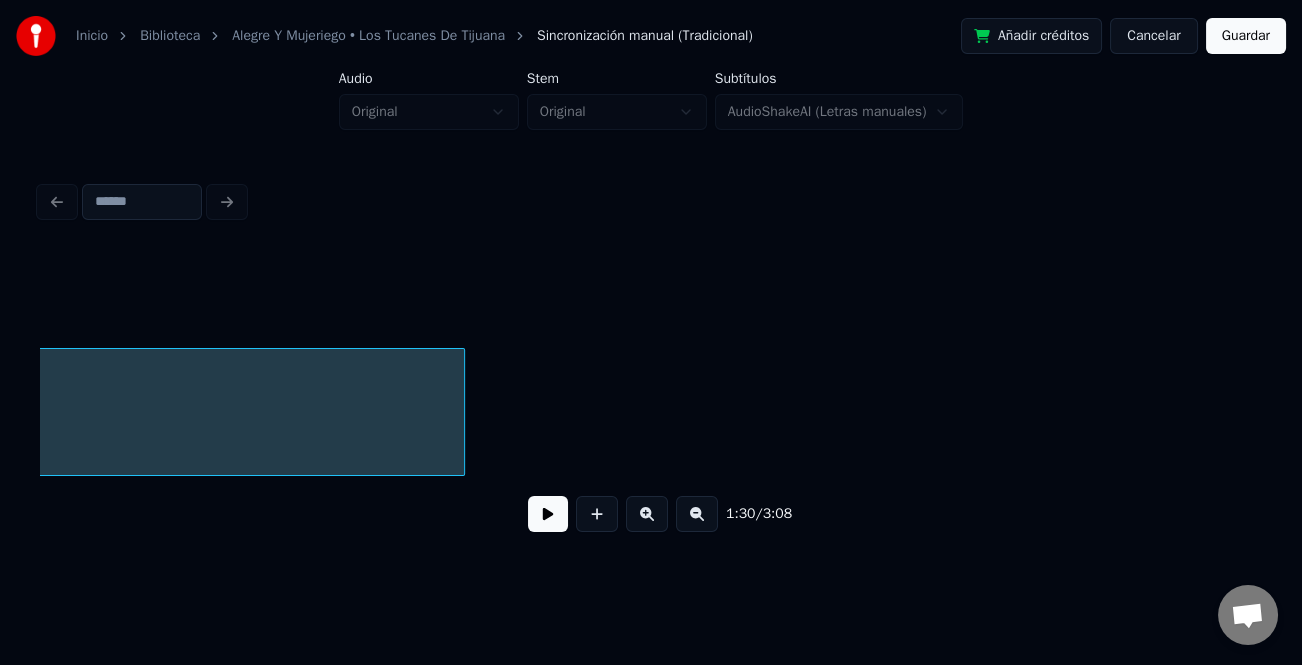scroll, scrollTop: 0, scrollLeft: 28881, axis: horizontal 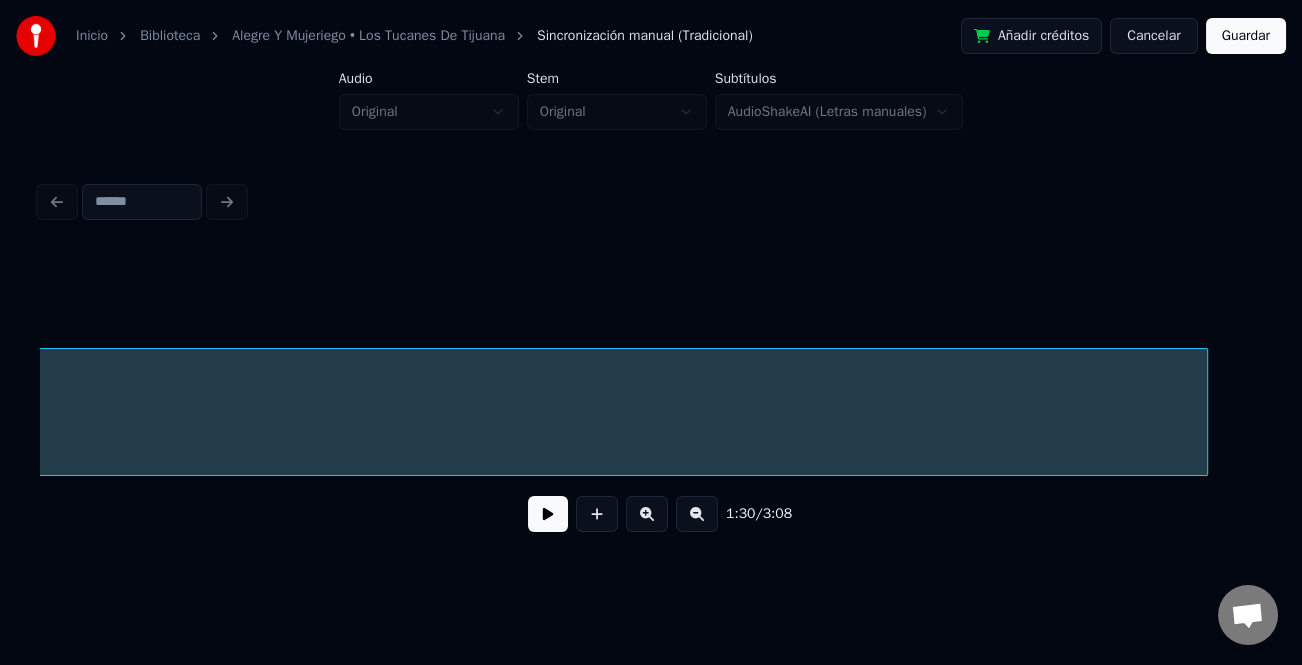 click at bounding box center [1204, 412] 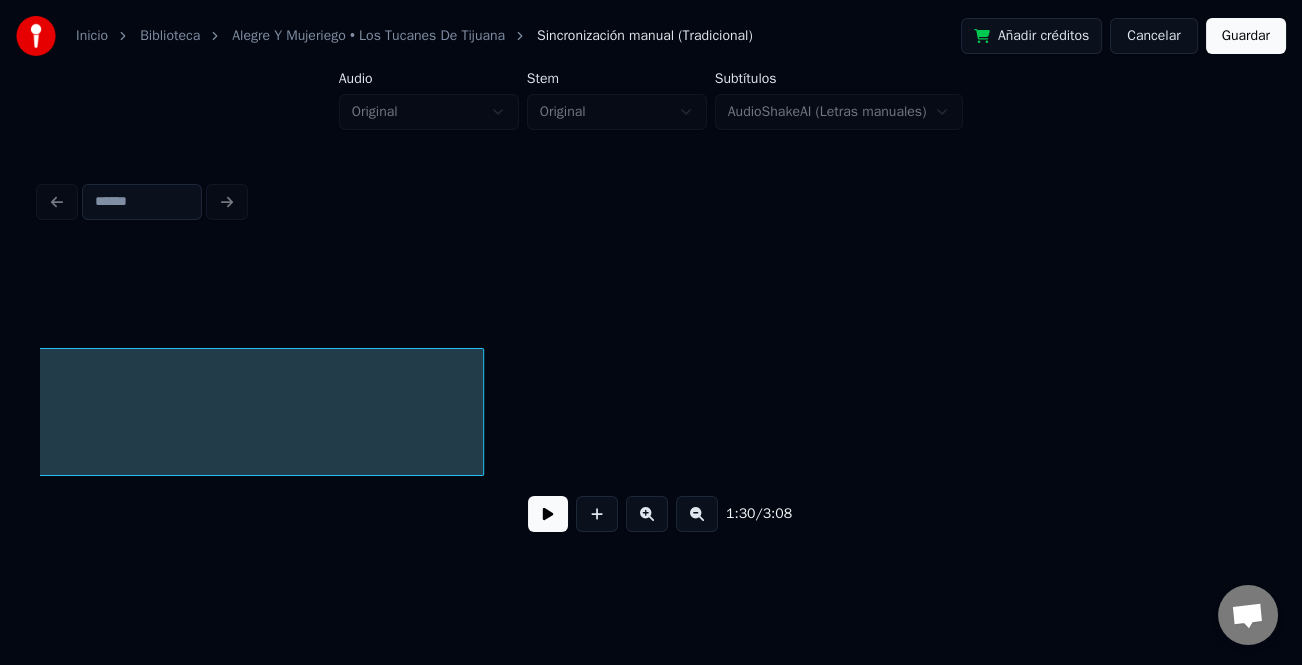 scroll, scrollTop: 0, scrollLeft: 29650, axis: horizontal 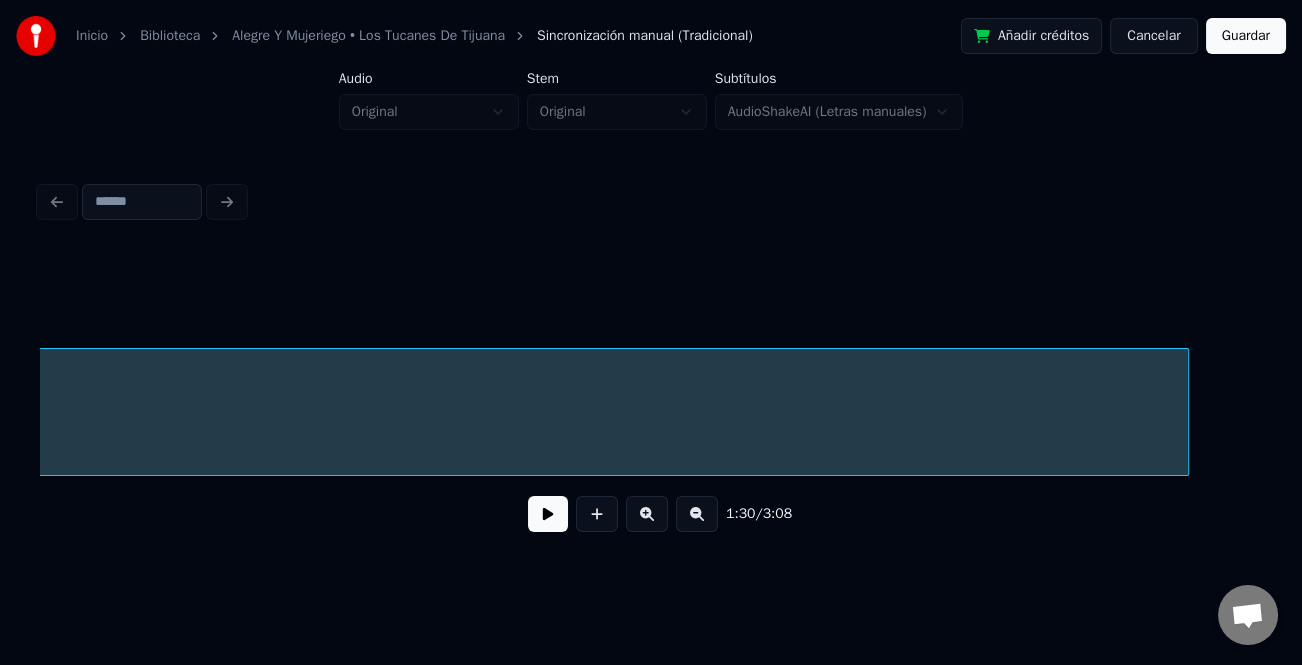 click at bounding box center (1185, 412) 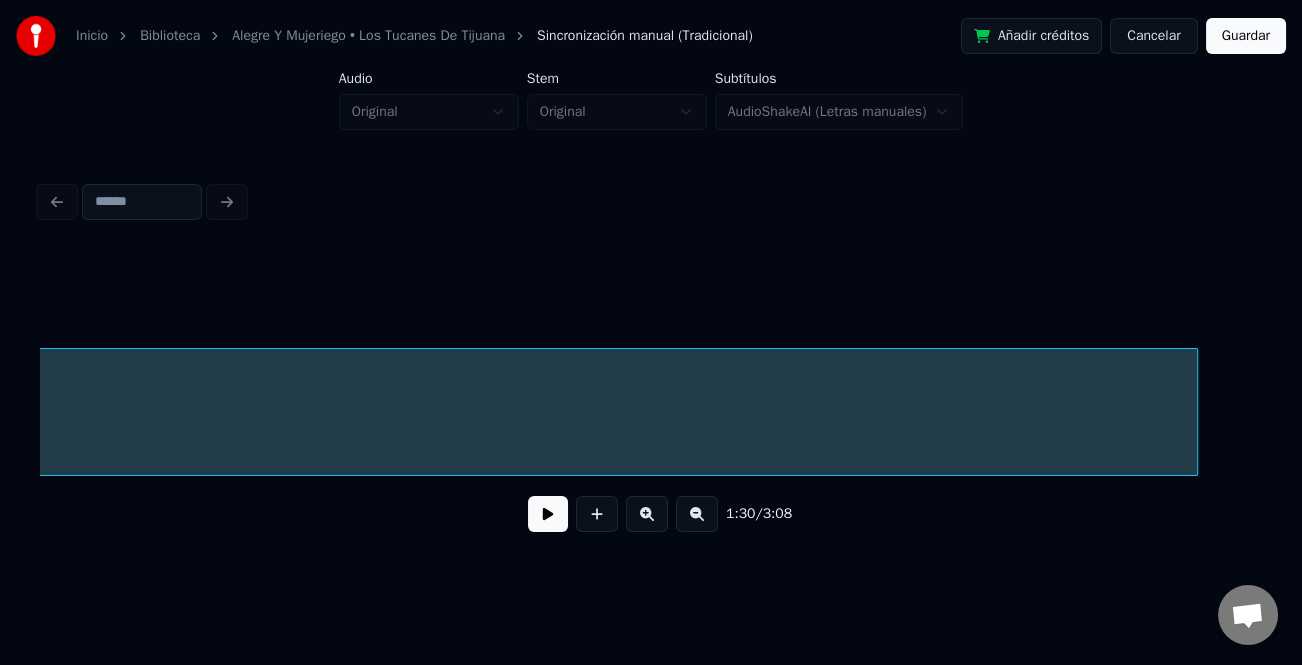 scroll, scrollTop: 0, scrollLeft: 27222, axis: horizontal 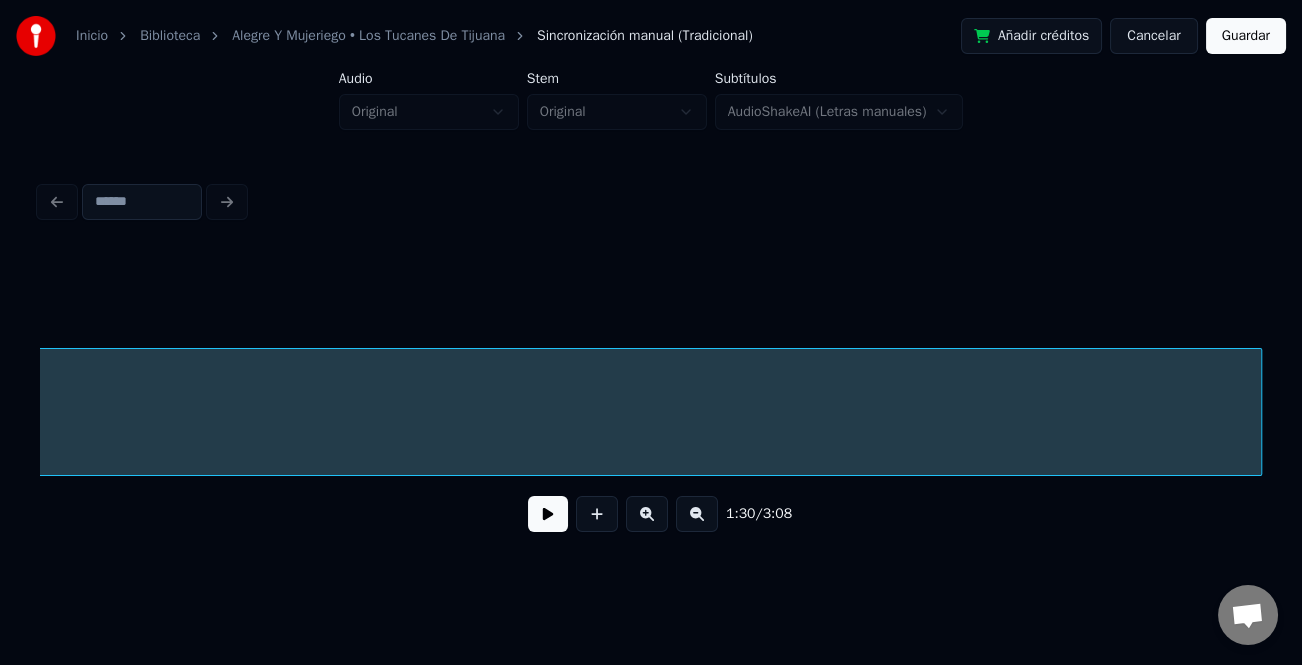 click at bounding box center [1258, 412] 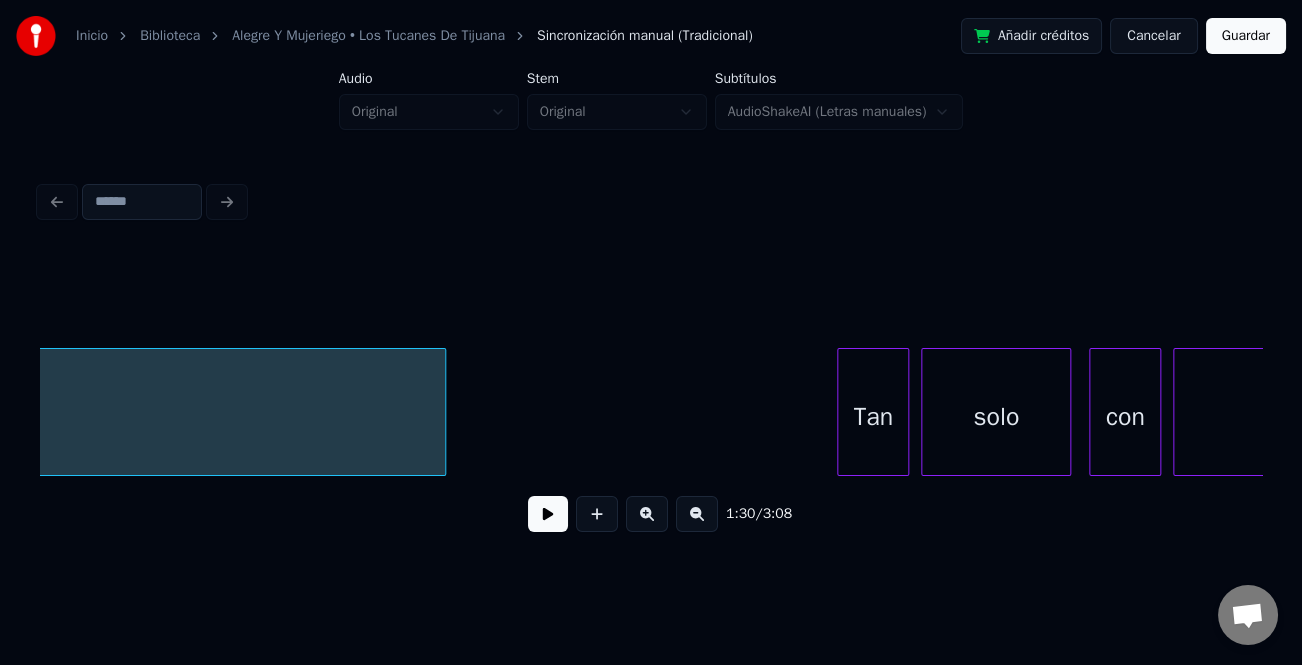 scroll, scrollTop: 0, scrollLeft: 31189, axis: horizontal 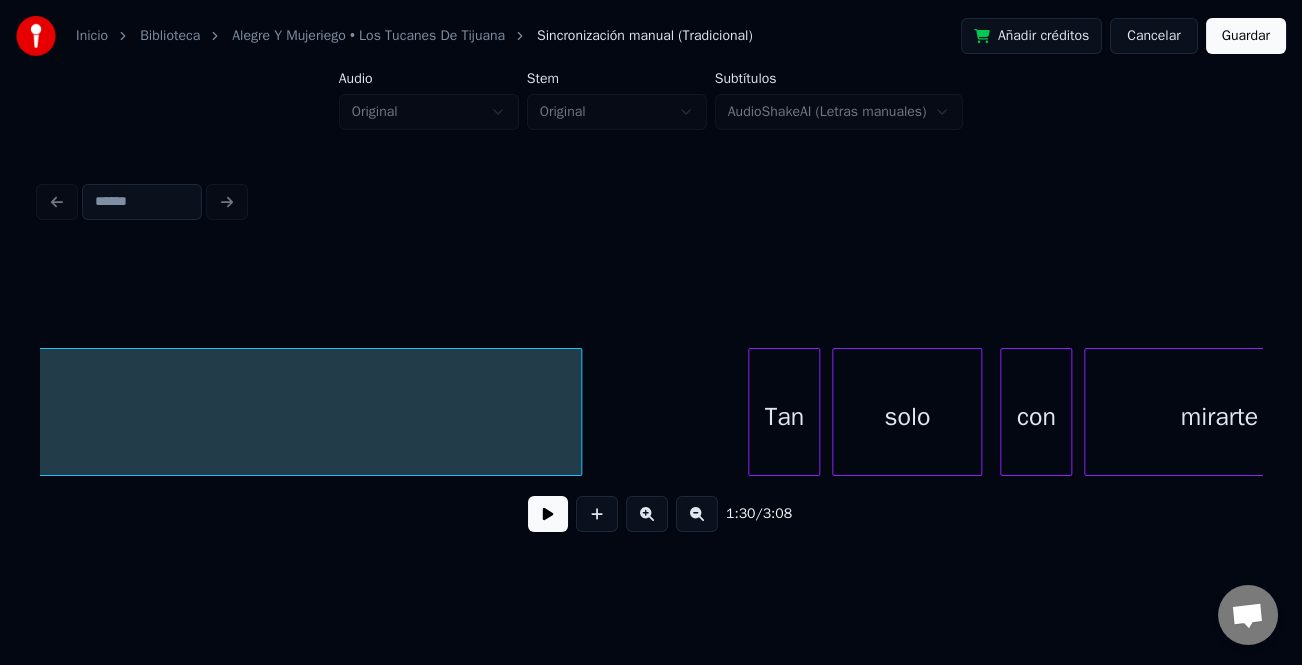 click at bounding box center (578, 412) 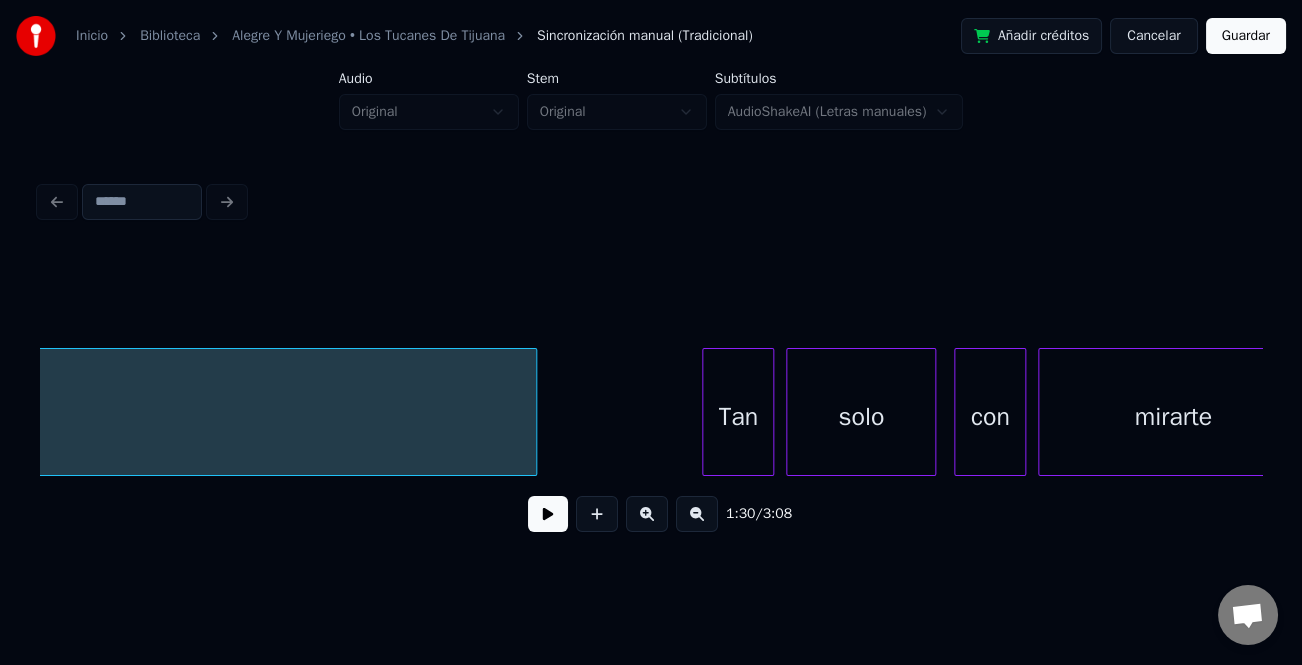 scroll, scrollTop: 0, scrollLeft: 31144, axis: horizontal 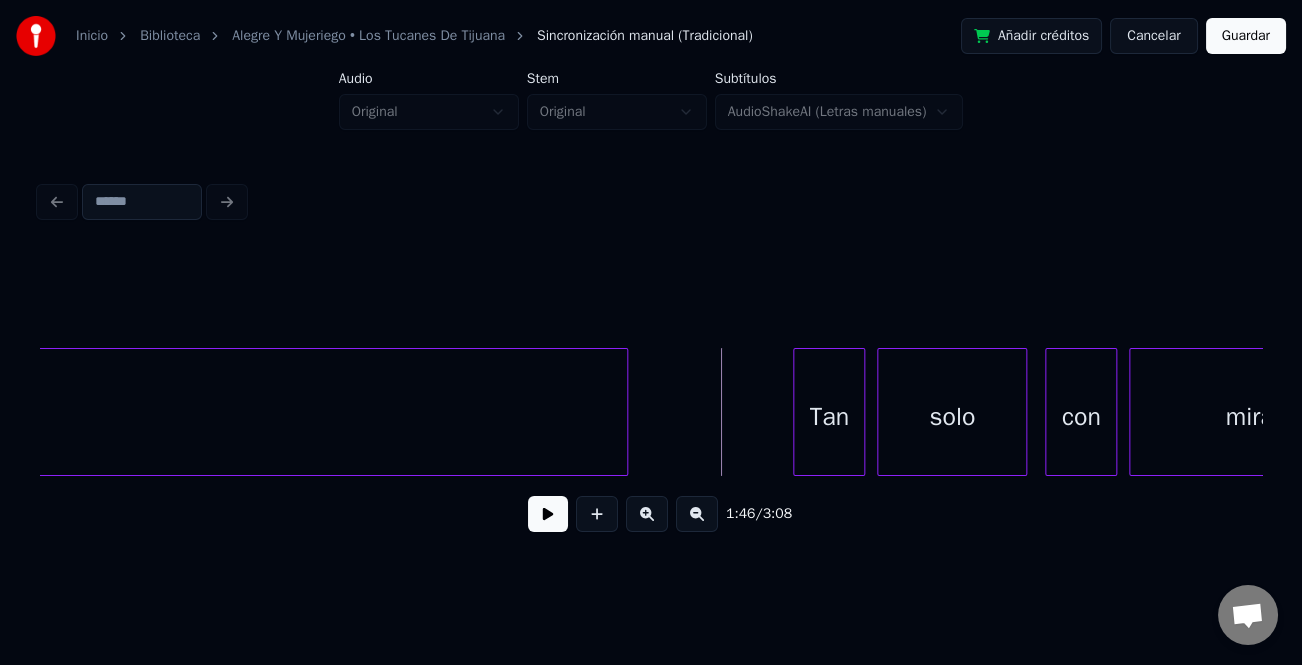 click at bounding box center [548, 514] 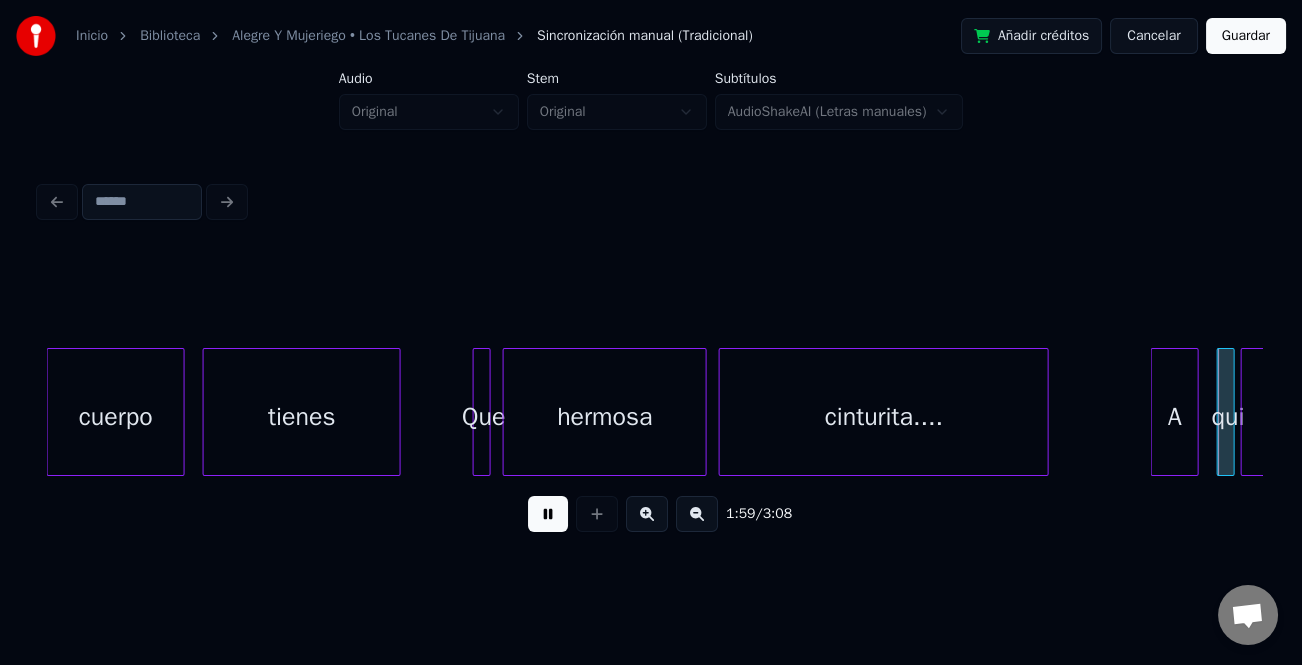 scroll, scrollTop: 0, scrollLeft: 36040, axis: horizontal 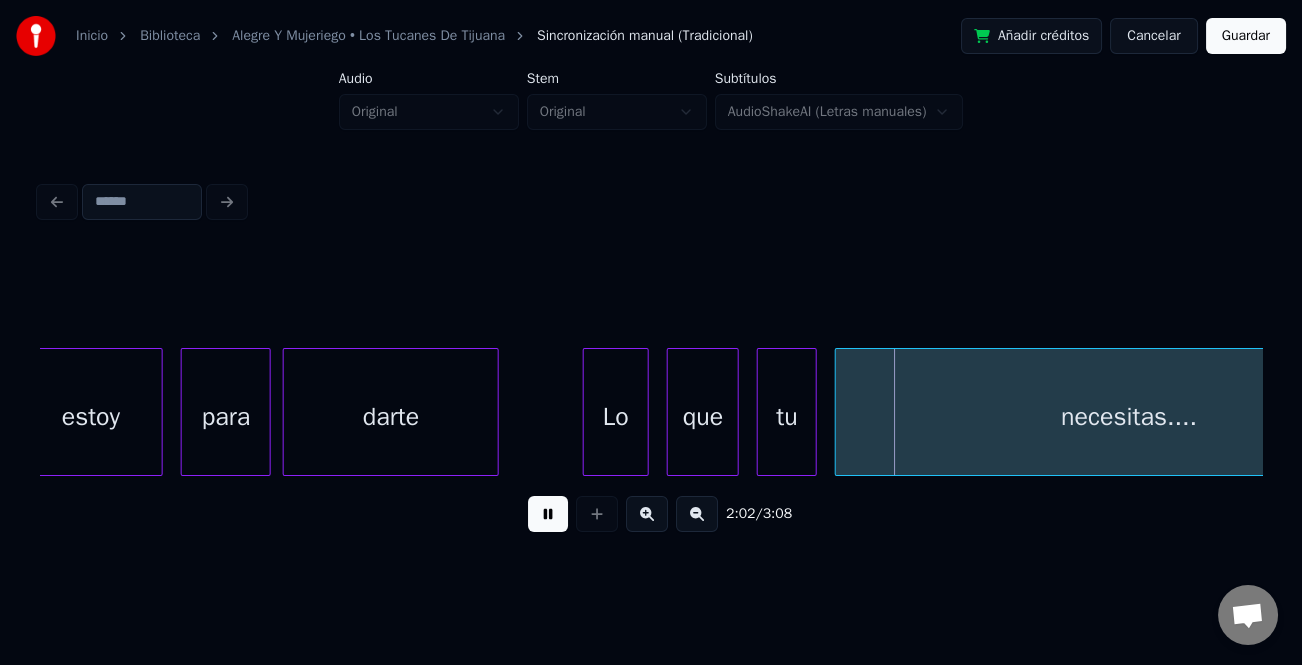 click at bounding box center [587, 412] 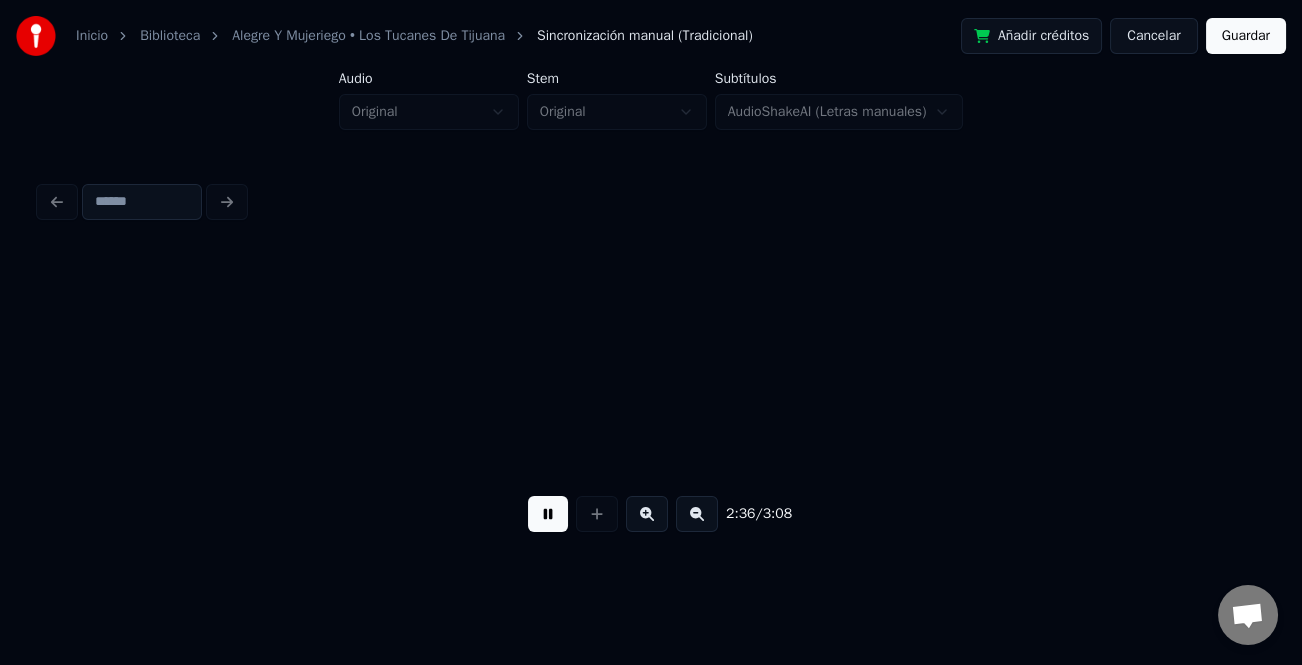 scroll, scrollTop: 0, scrollLeft: 47045, axis: horizontal 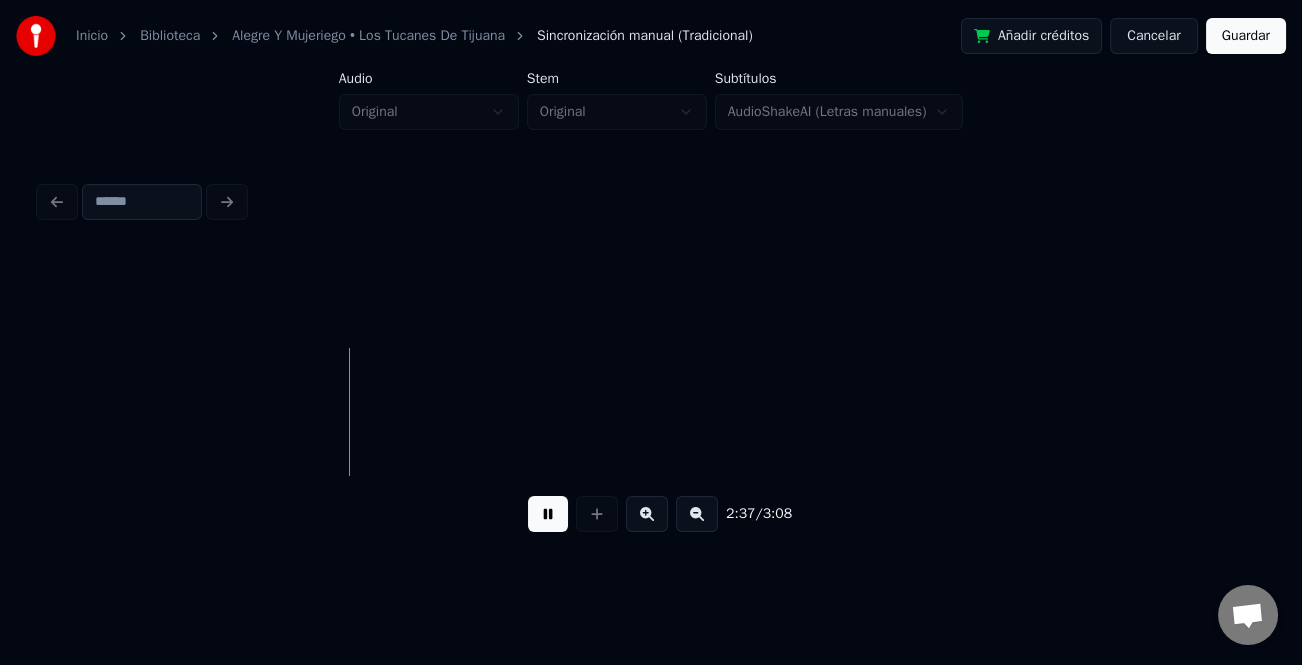 click on "2:37  /  3:08" at bounding box center (651, 362) 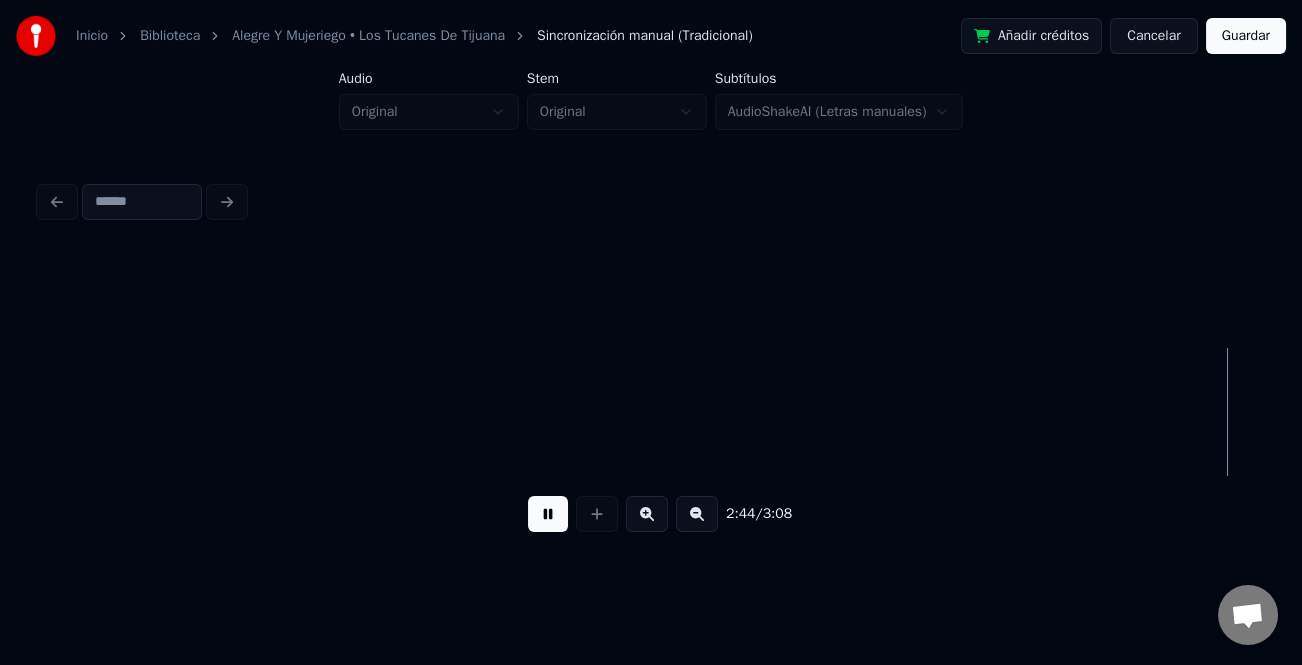 scroll, scrollTop: 0, scrollLeft: 49491, axis: horizontal 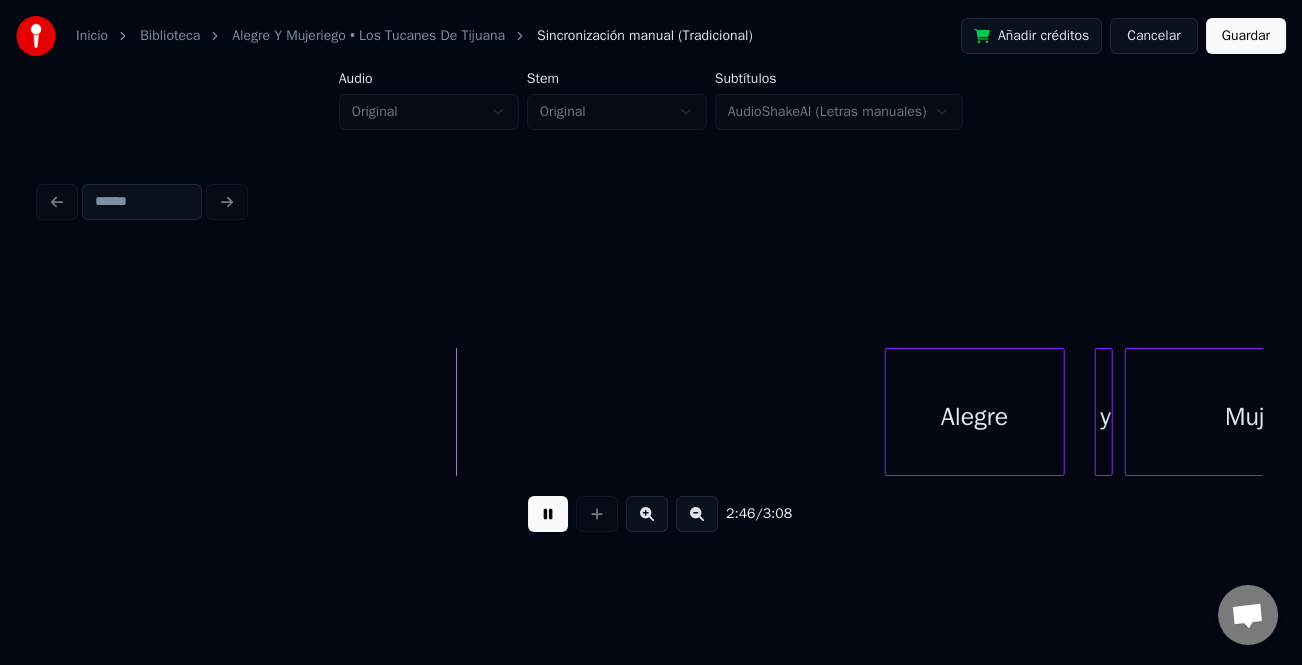 click on "Alegre" at bounding box center (975, 412) 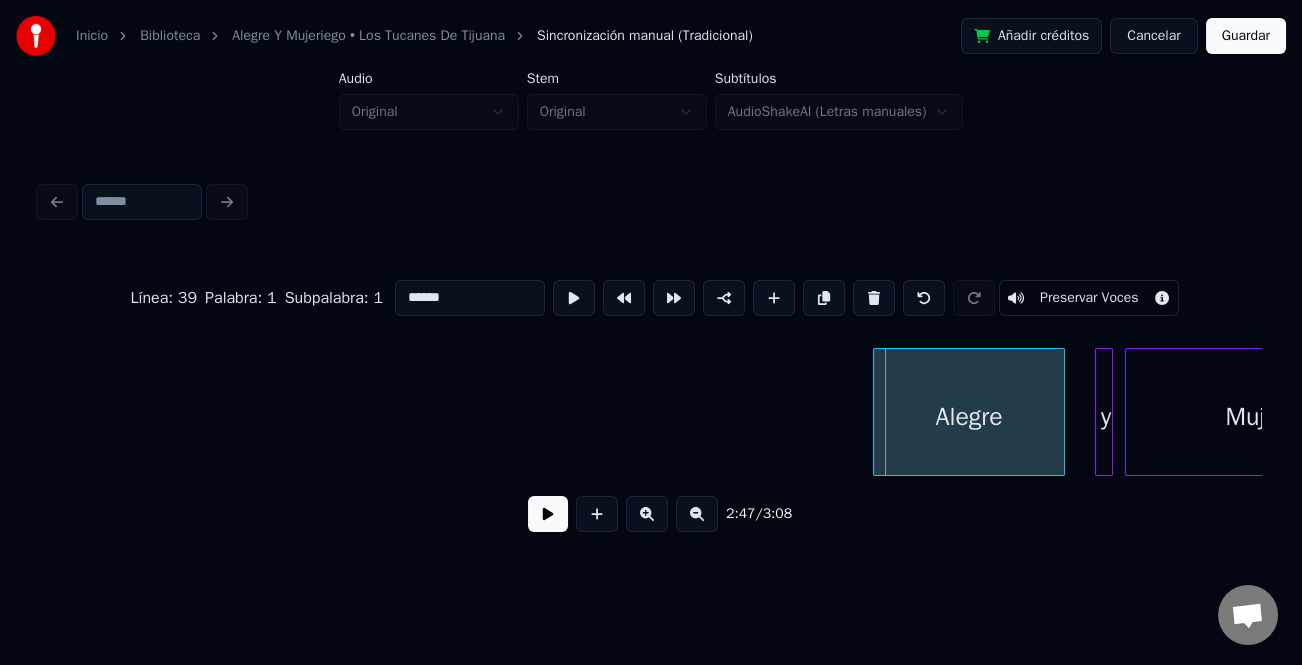 click at bounding box center (877, 412) 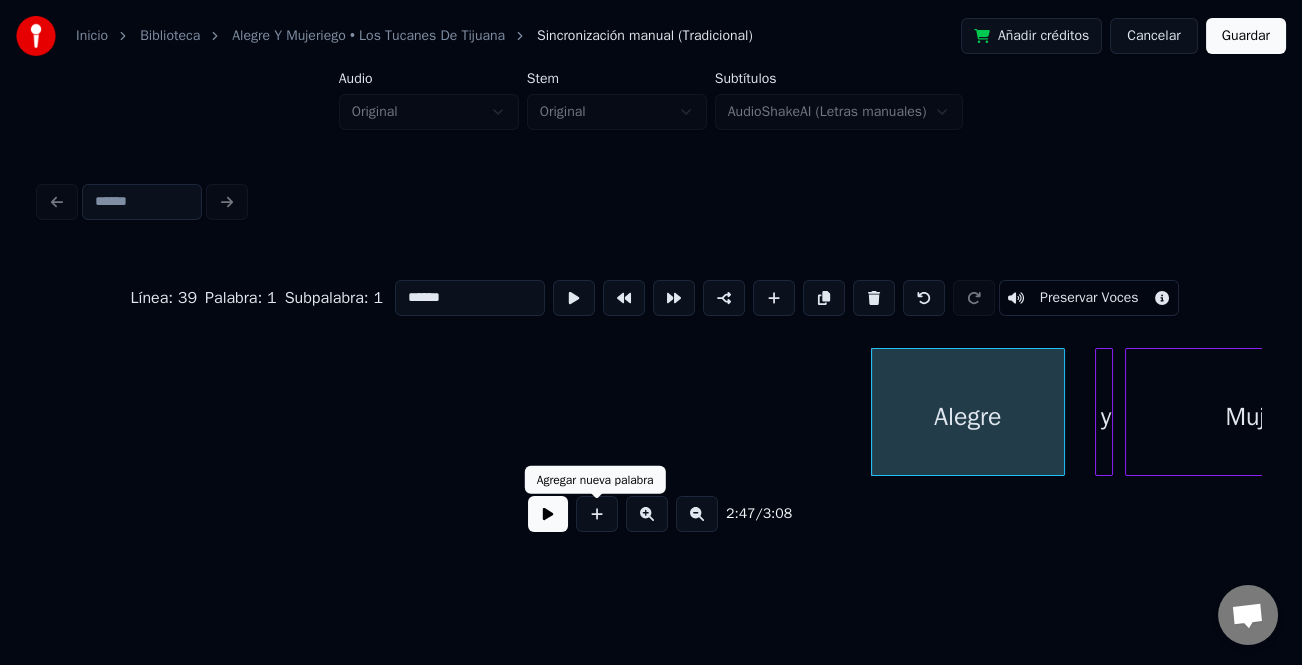 click at bounding box center (548, 514) 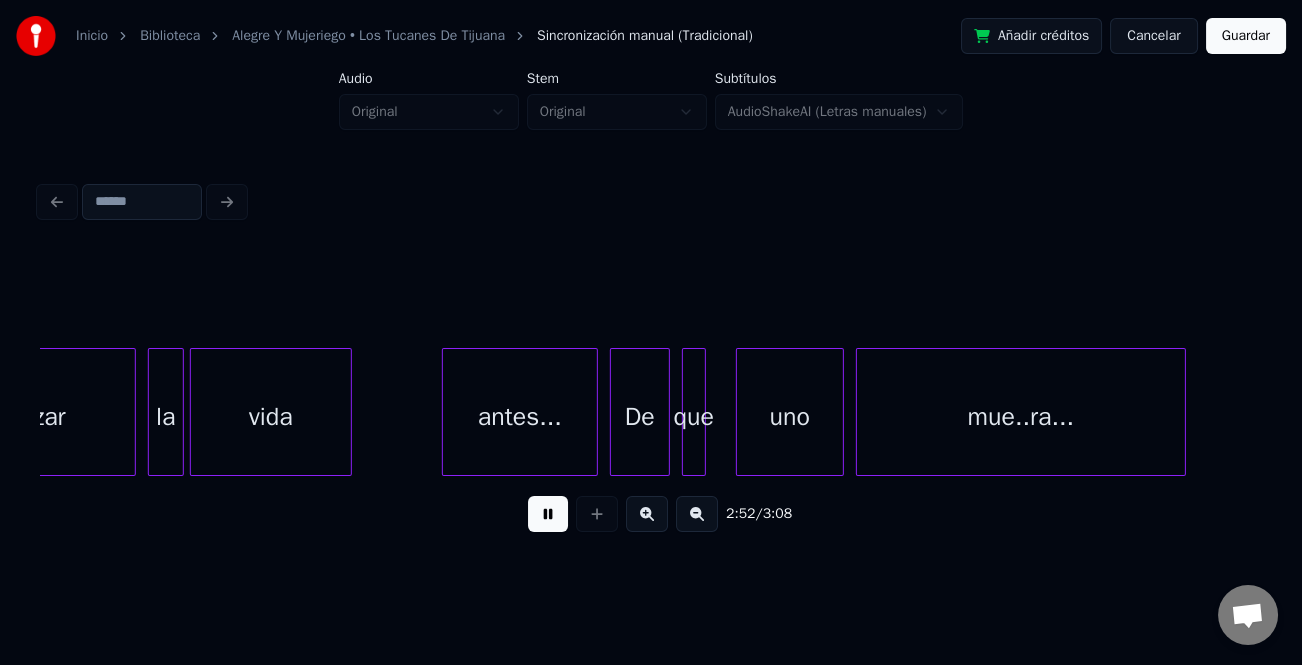 scroll, scrollTop: 0, scrollLeft: 51660, axis: horizontal 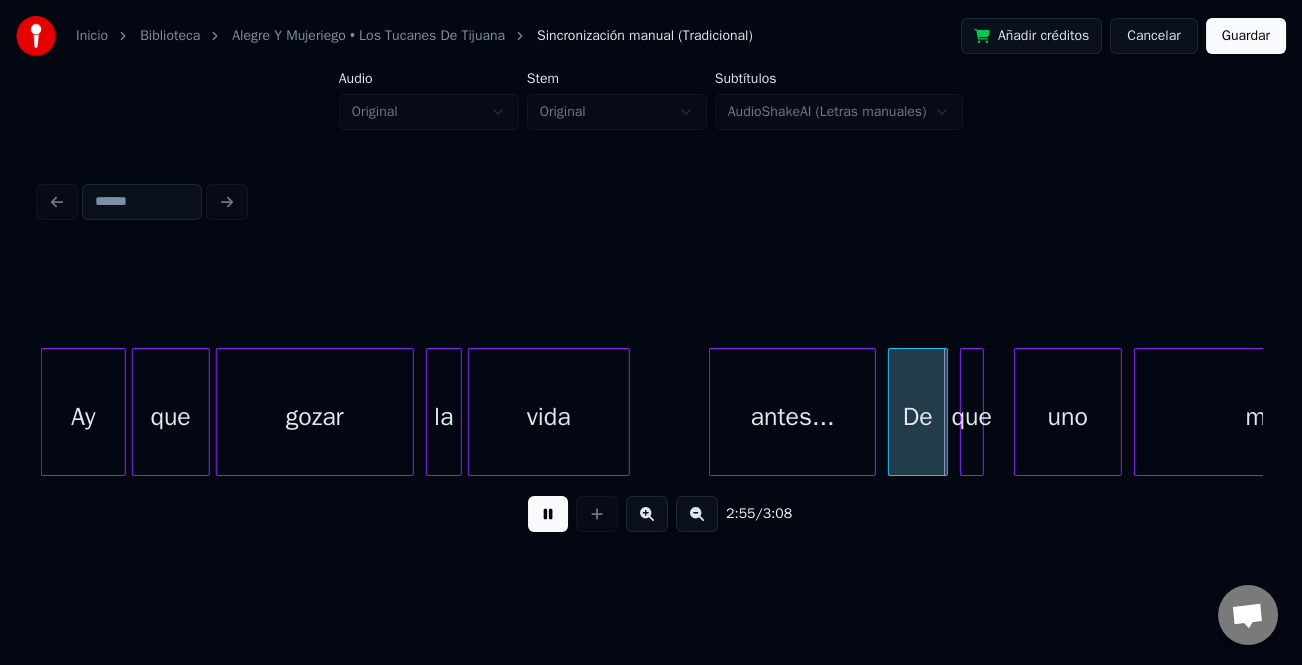 click at bounding box center (713, 412) 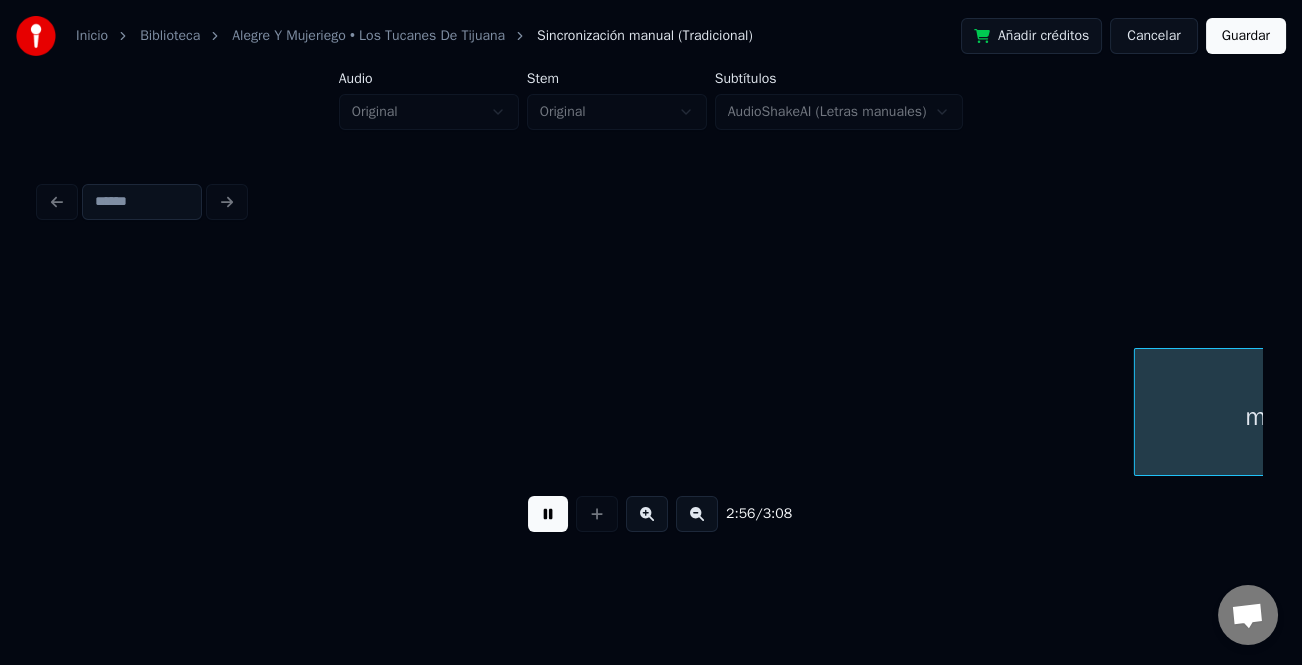 scroll, scrollTop: 0, scrollLeft: 52882, axis: horizontal 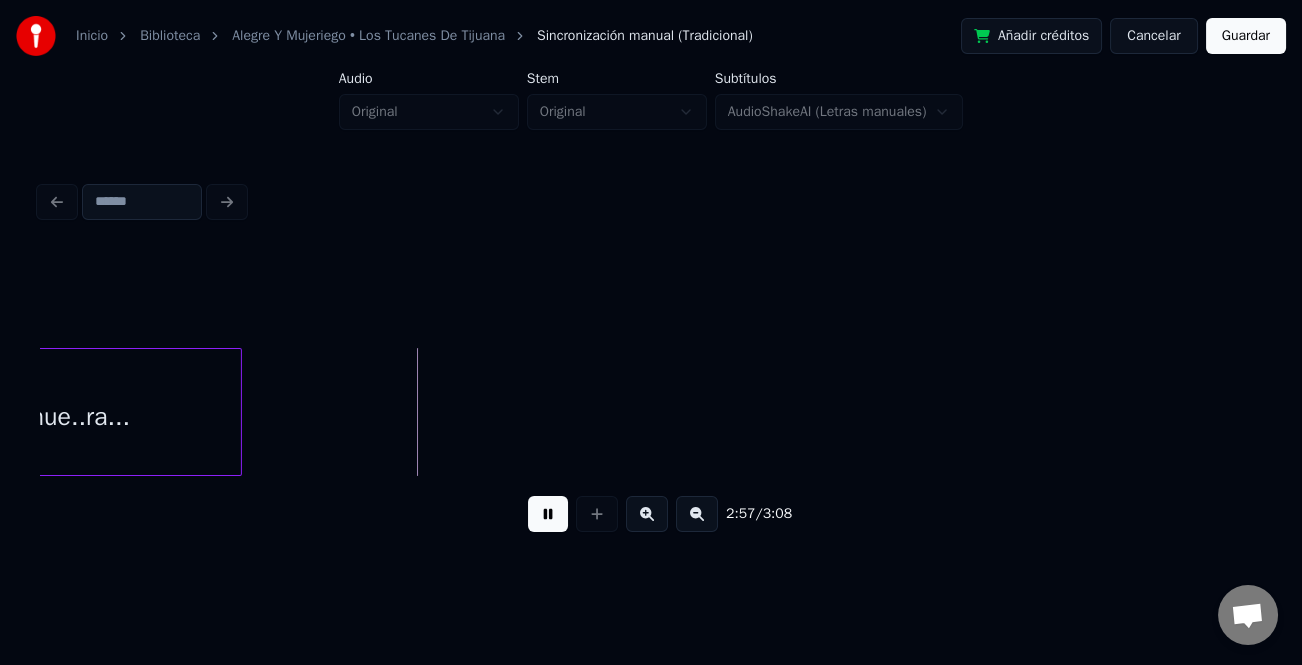click on "Guardar" at bounding box center (1246, 36) 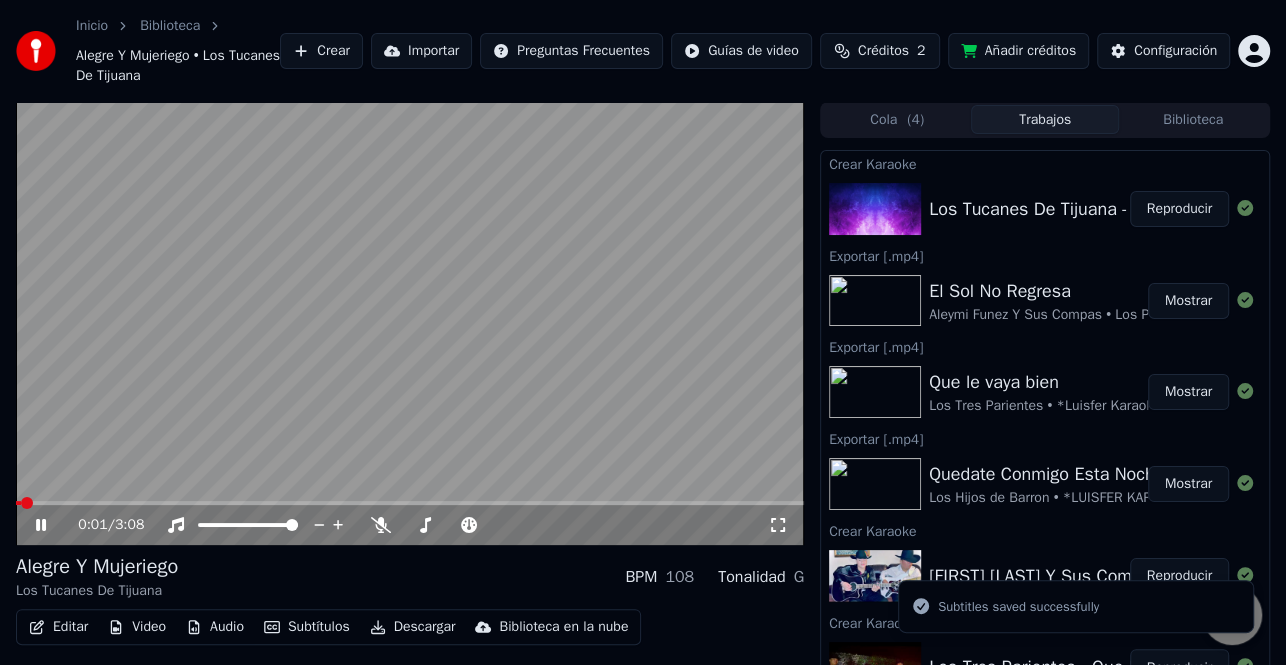 click 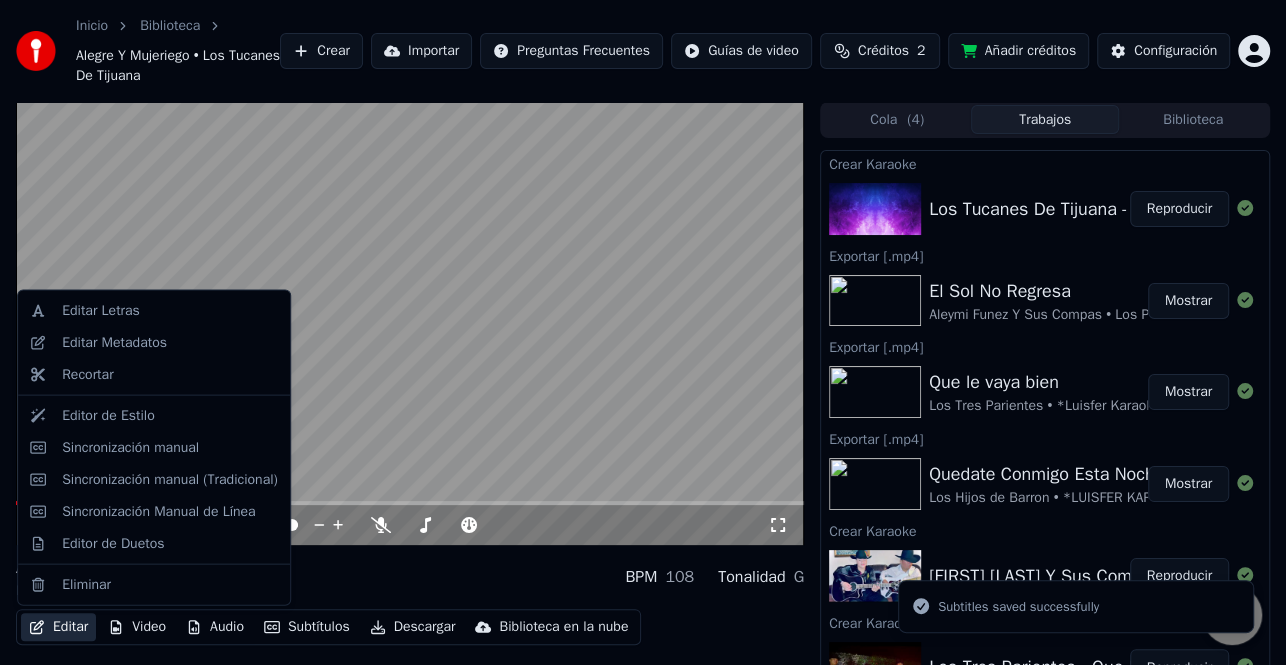 click on "Editar" at bounding box center [58, 627] 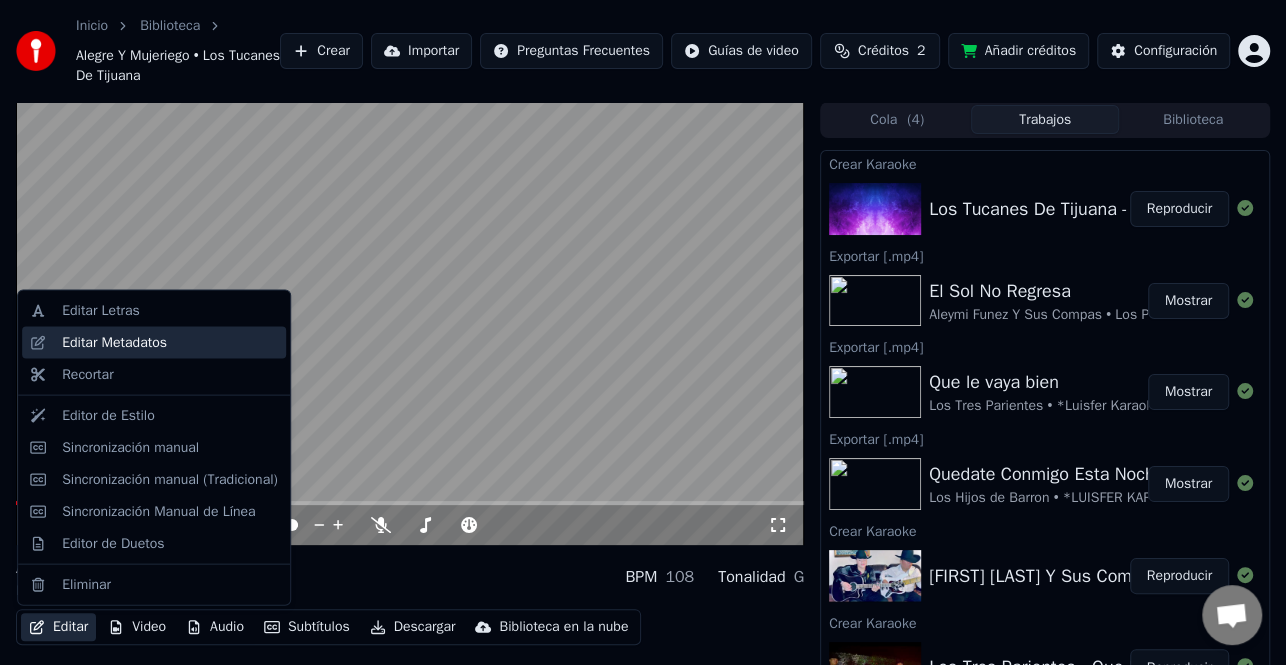 click on "Editar Metadatos" at bounding box center (114, 343) 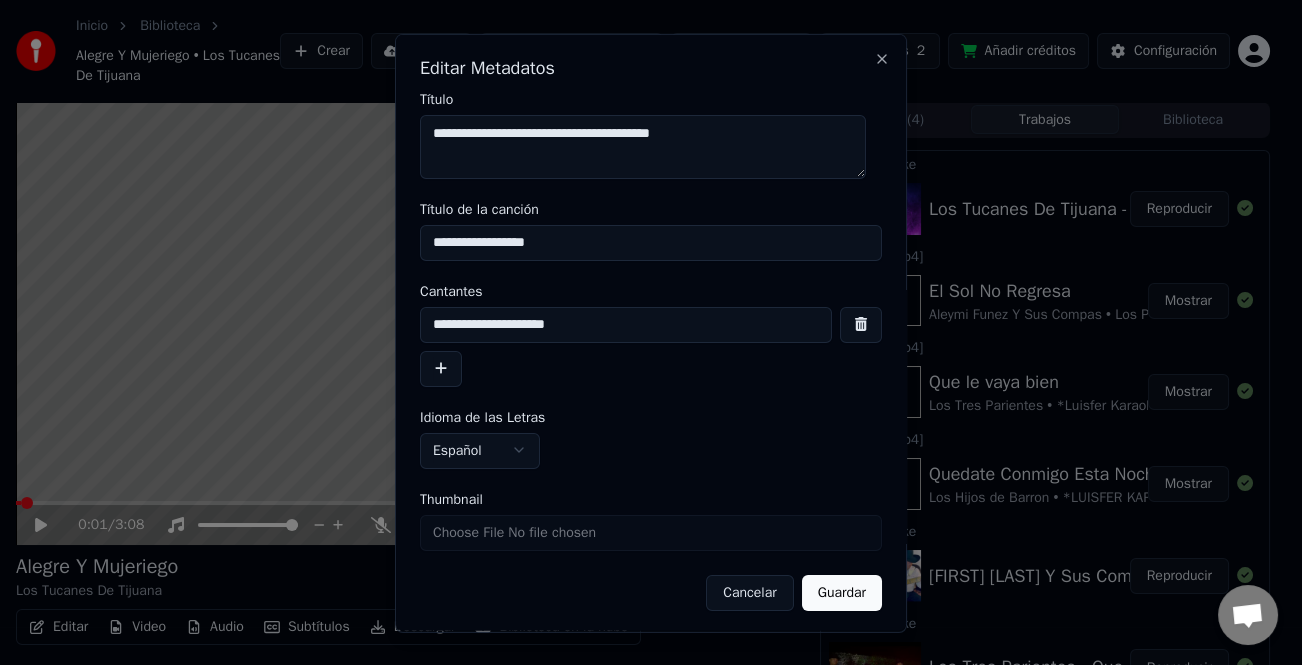 click at bounding box center (441, 368) 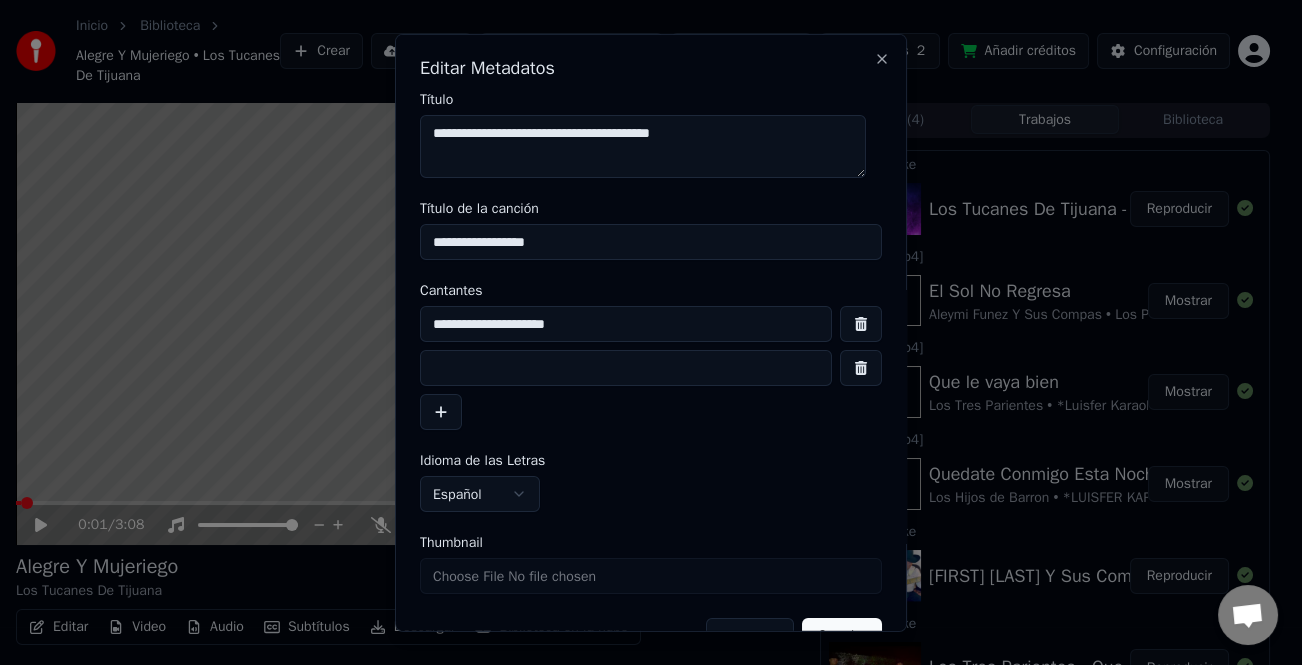 click at bounding box center [626, 368] 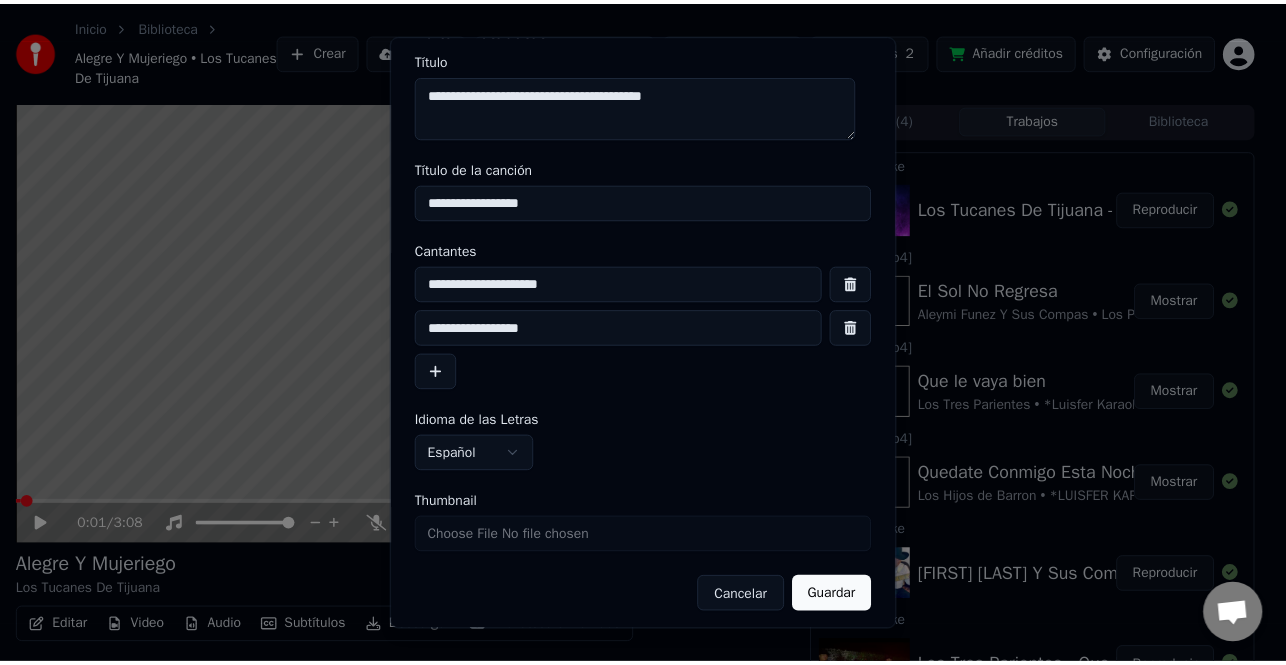 scroll, scrollTop: 47, scrollLeft: 0, axis: vertical 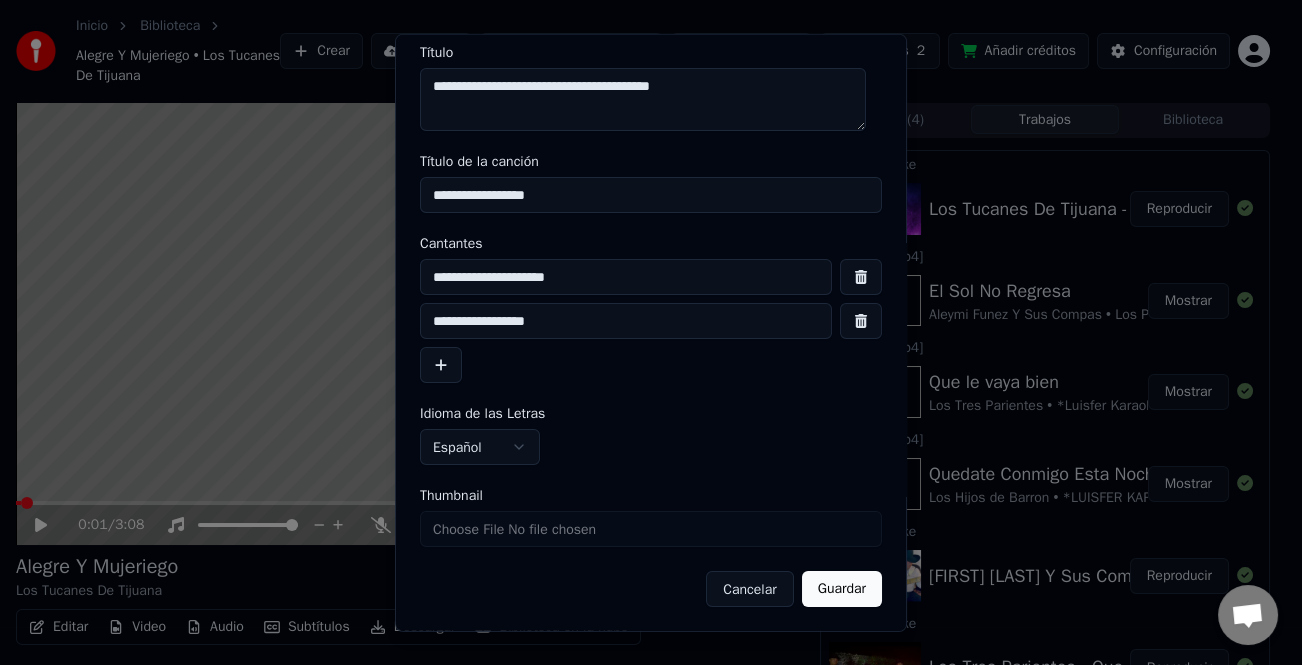 type on "**********" 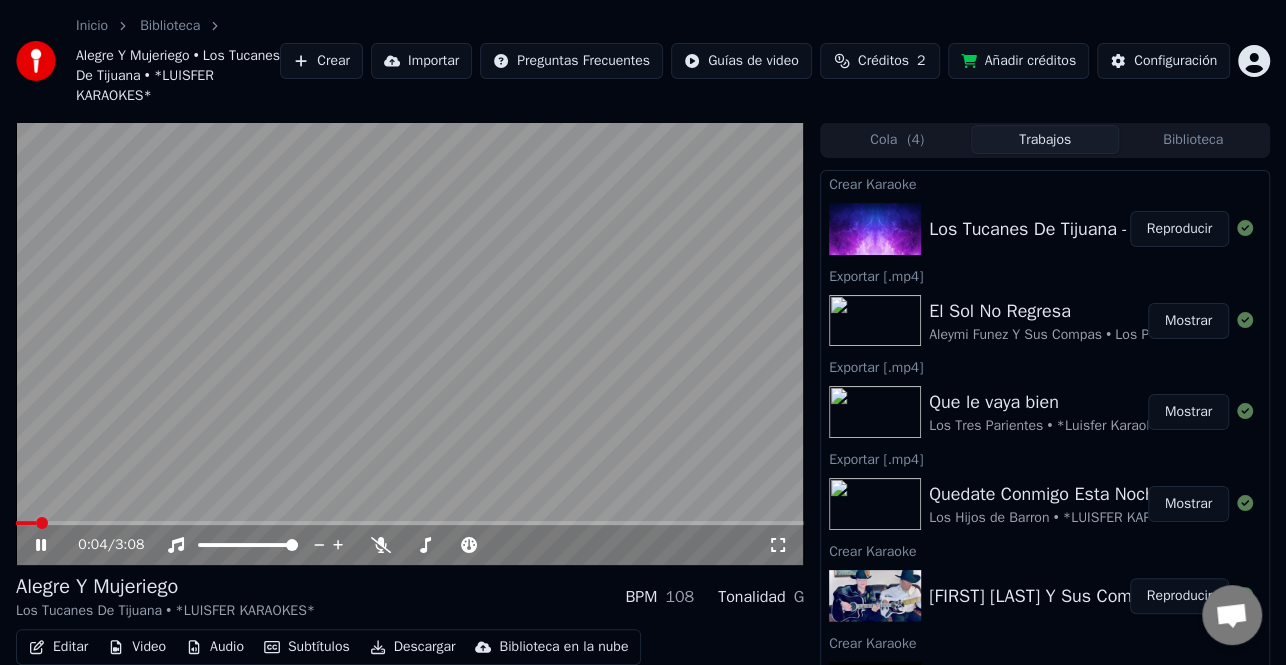 click 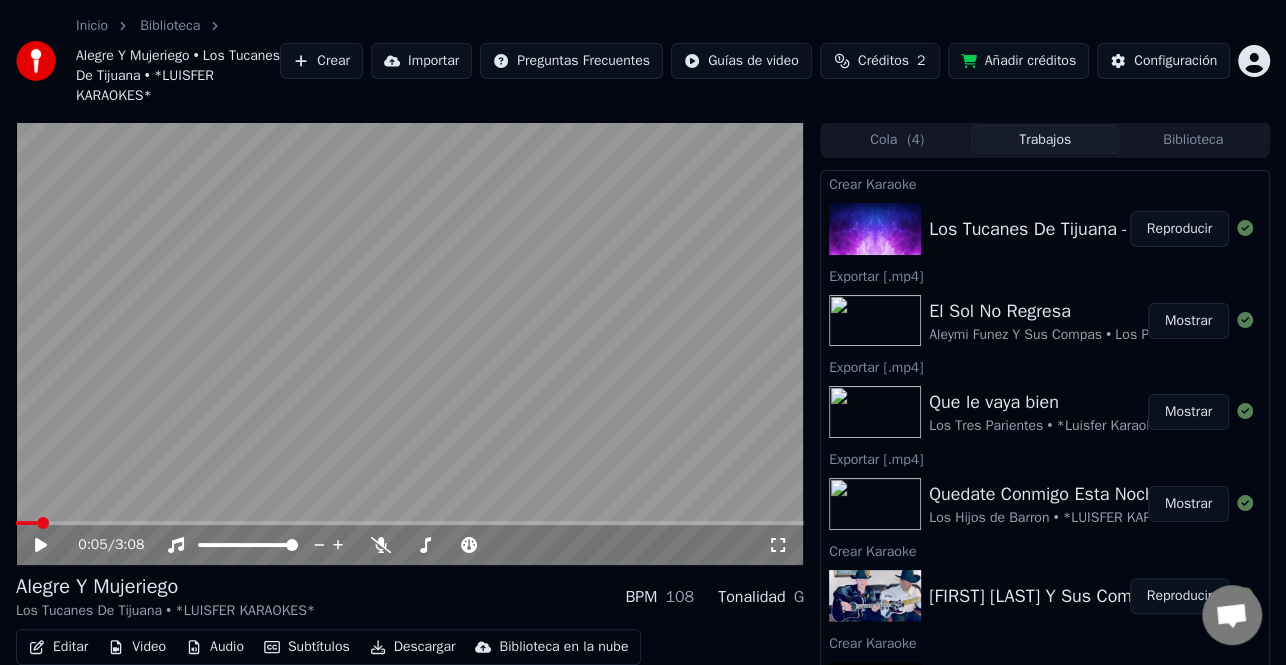 click on "Descargar" at bounding box center (413, 647) 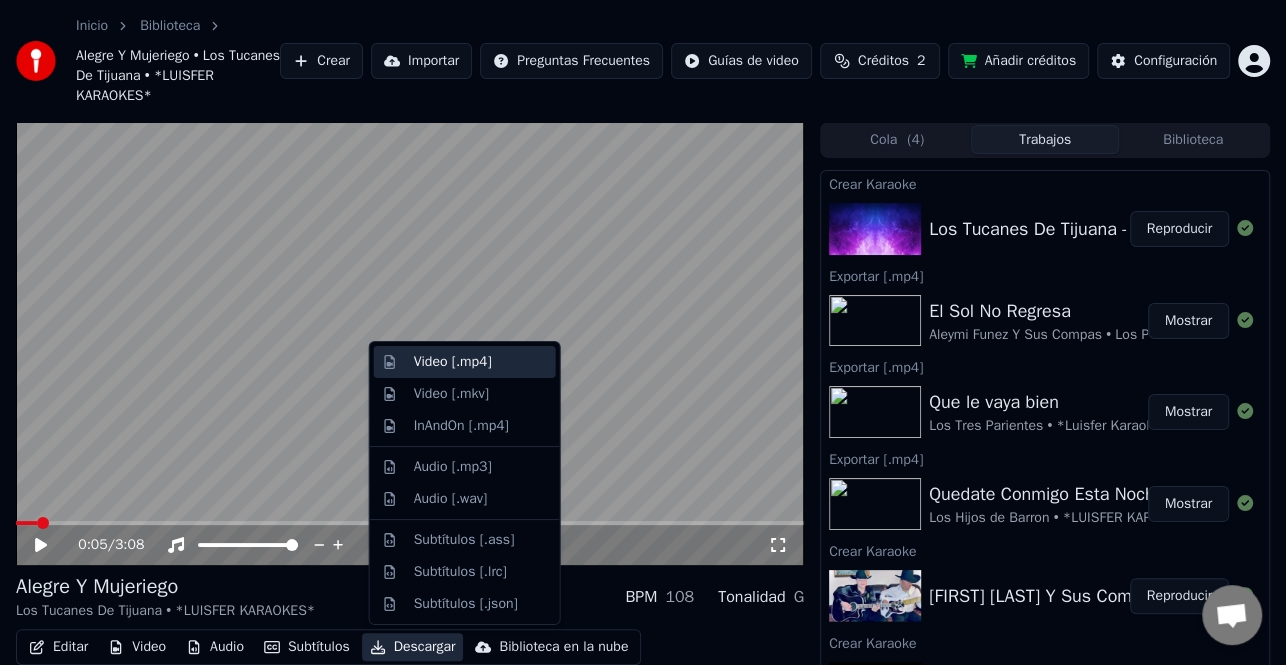 click on "Video [.mp4]" at bounding box center (453, 362) 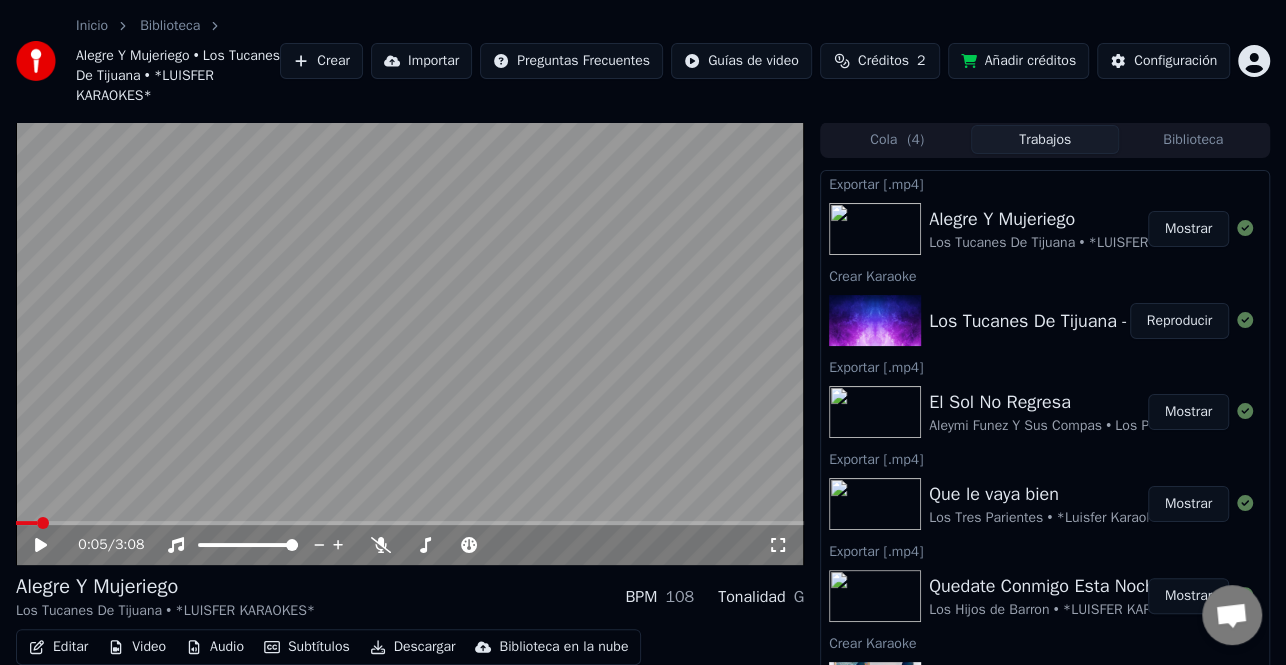 click on "Mostrar" at bounding box center [1188, 229] 